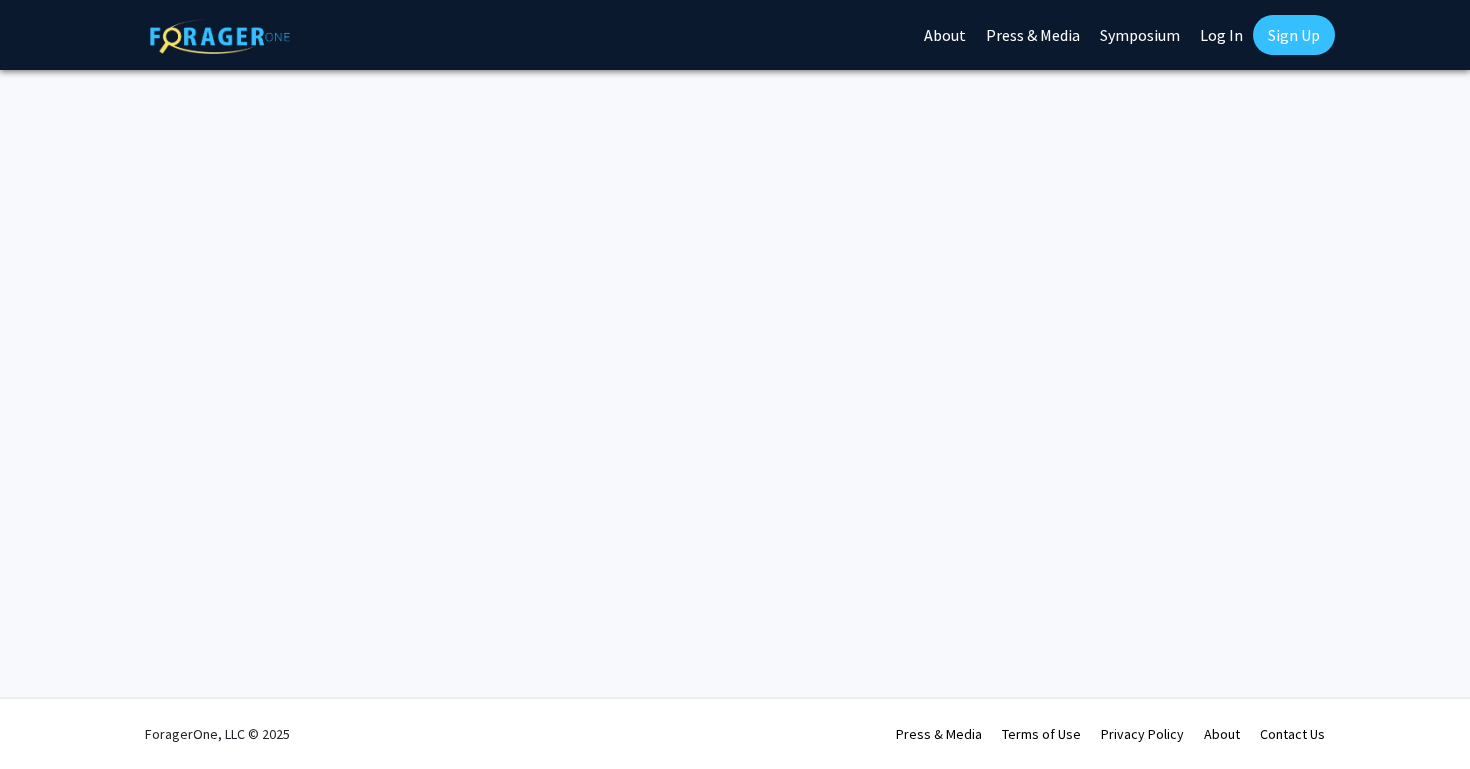 scroll, scrollTop: 0, scrollLeft: 0, axis: both 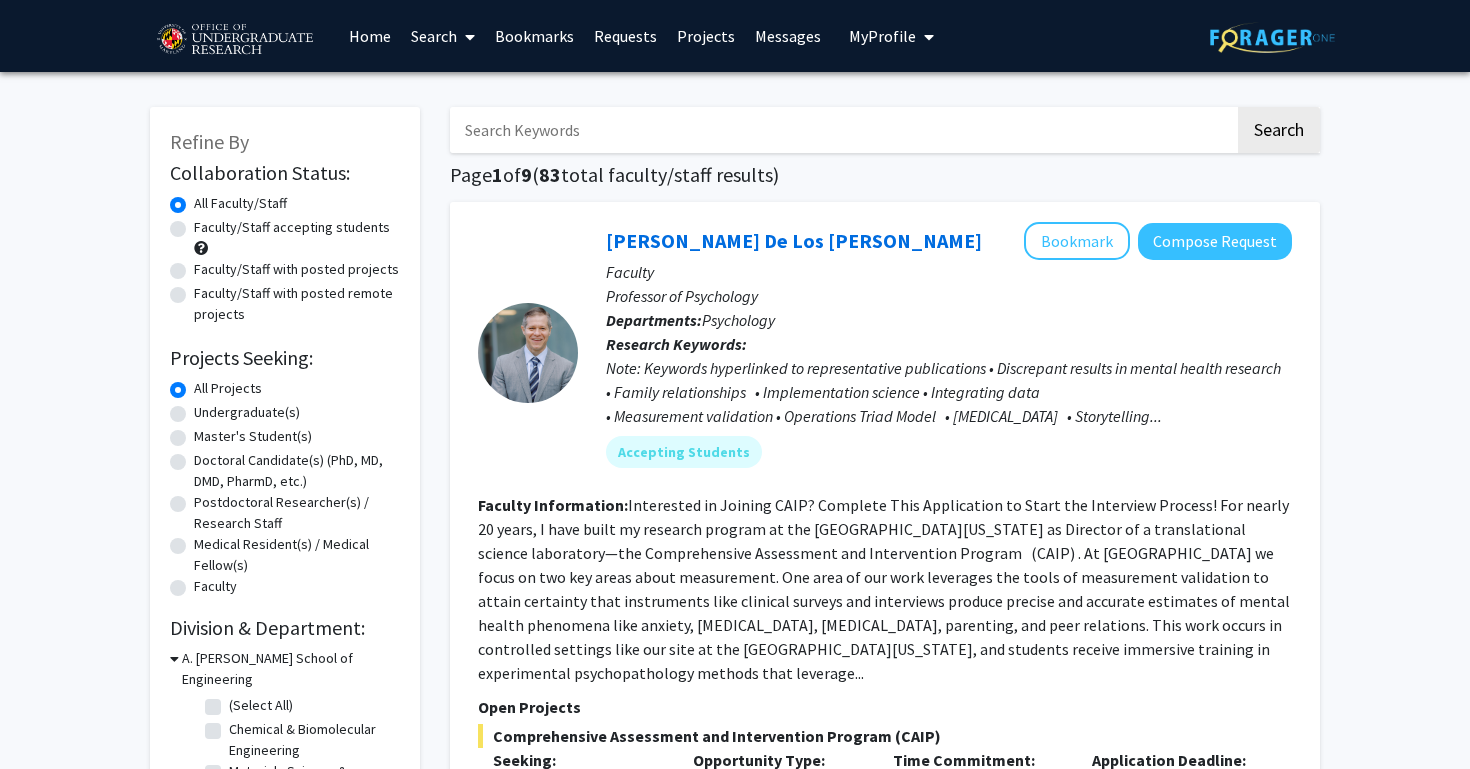 click on "Messages" at bounding box center [788, 36] 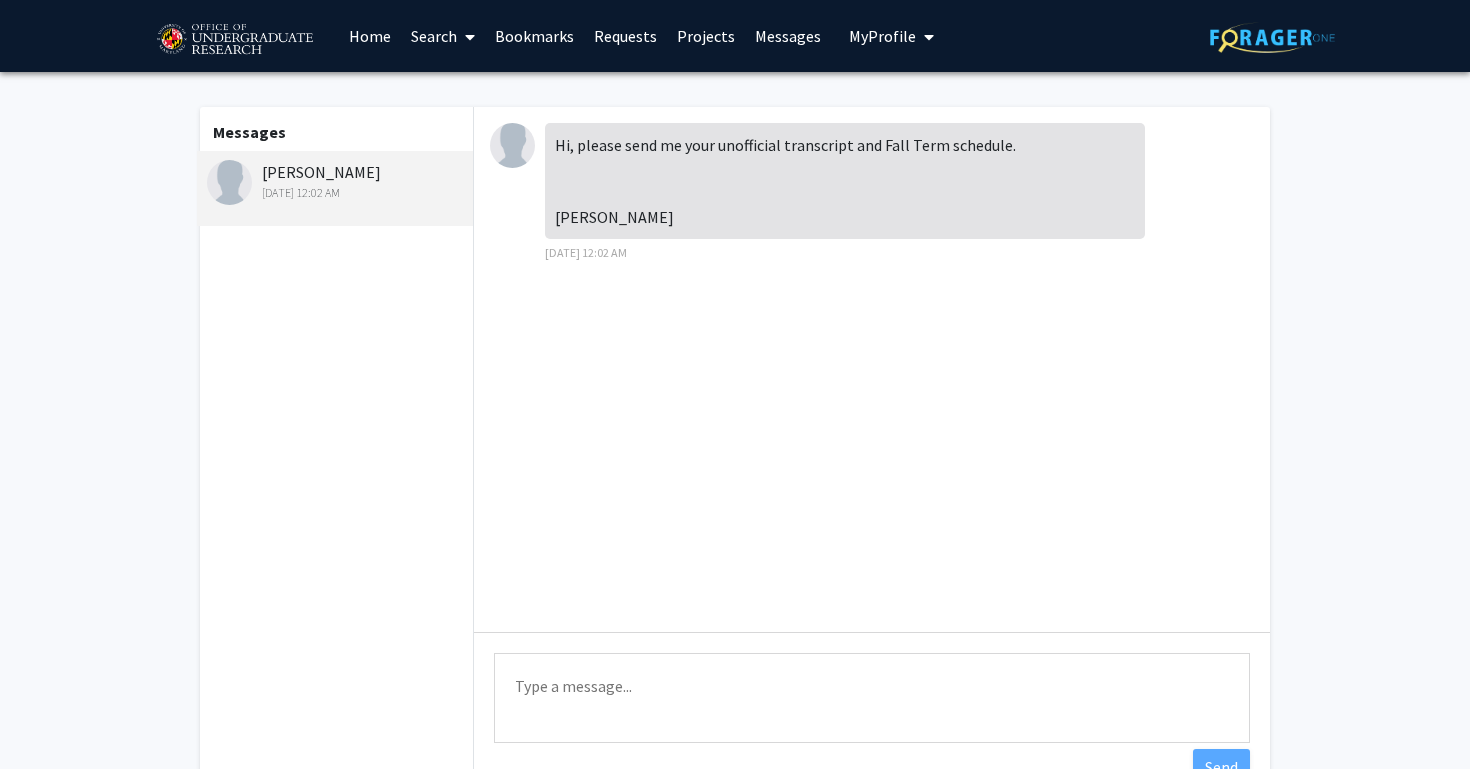 scroll, scrollTop: 0, scrollLeft: 0, axis: both 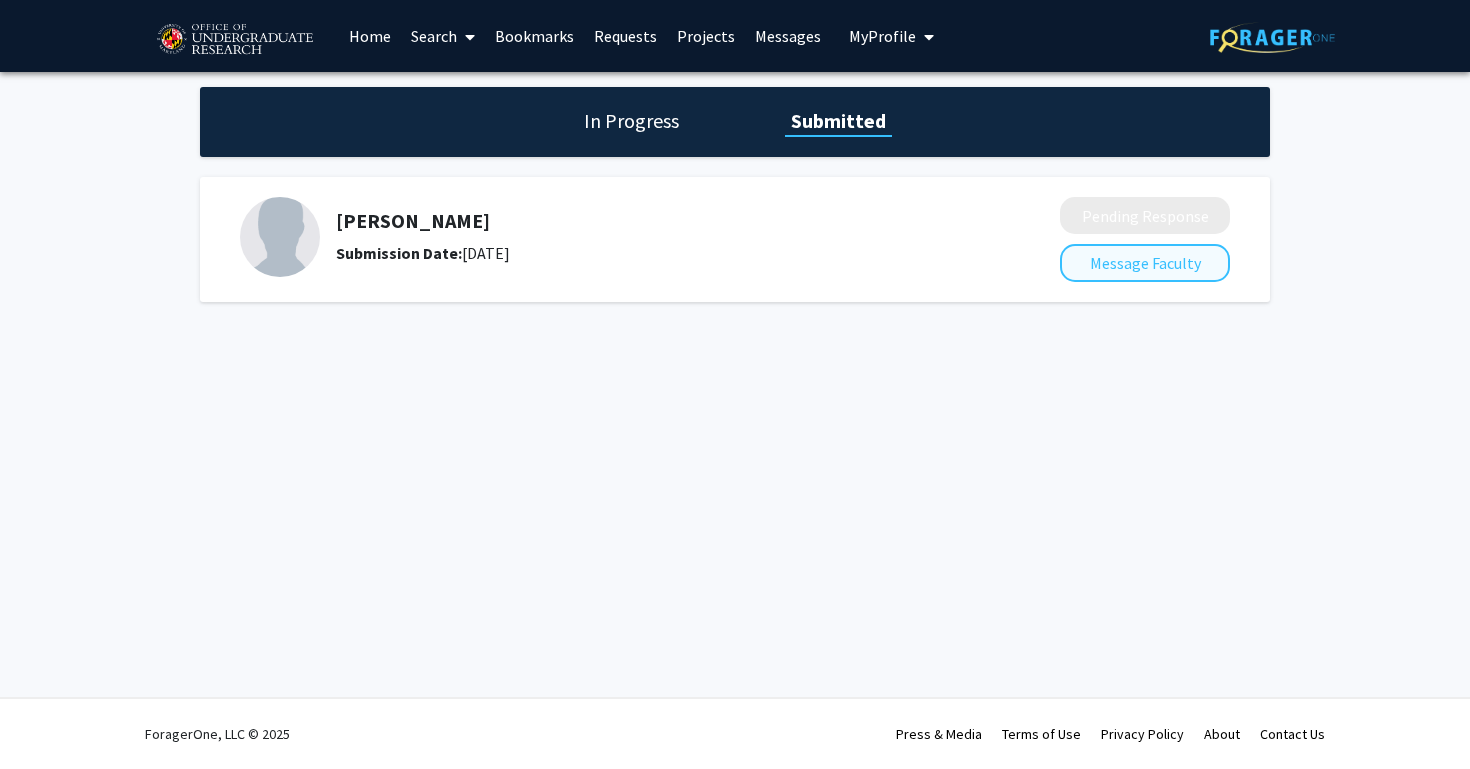 click on "Message Faculty" 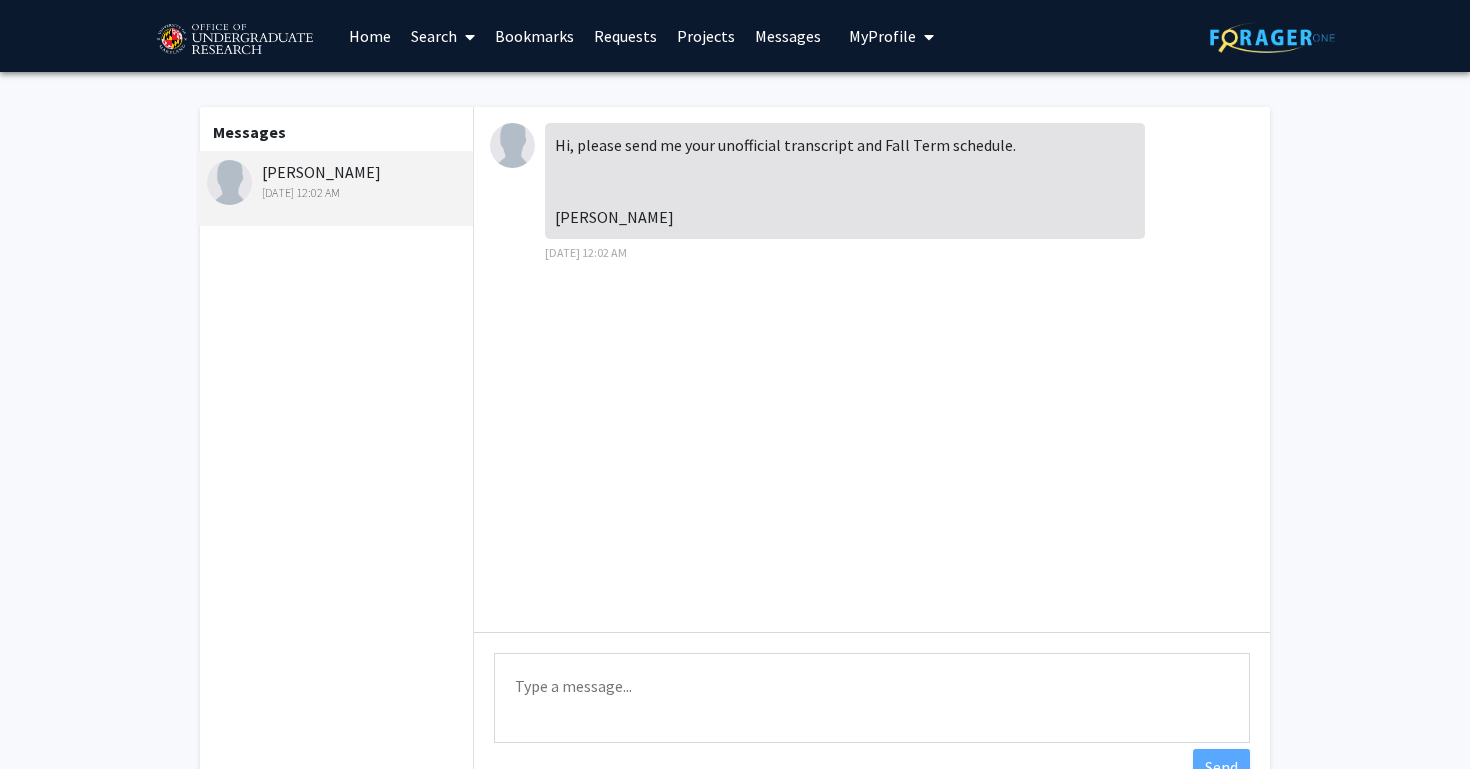 click on "Type a message" at bounding box center (872, 698) 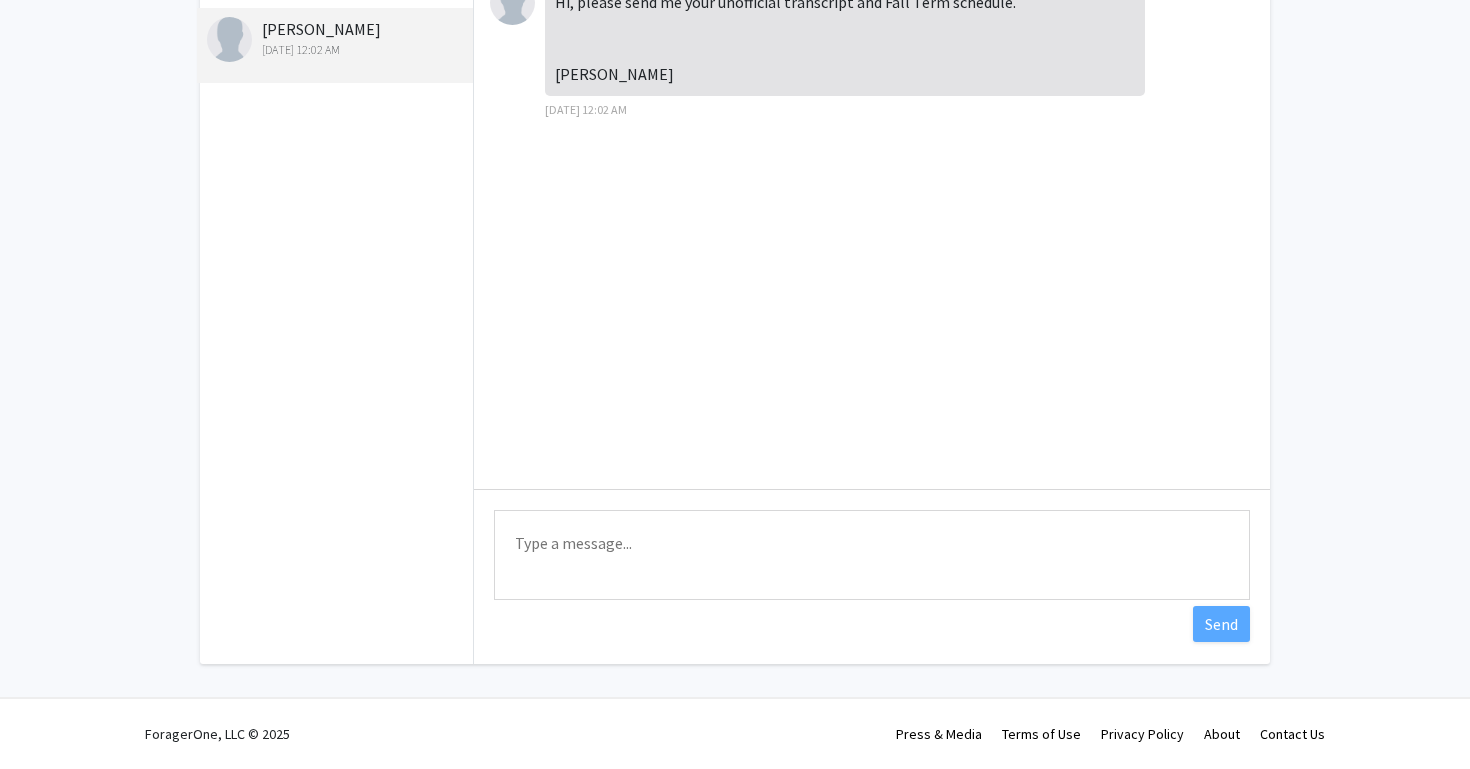 scroll, scrollTop: 146, scrollLeft: 0, axis: vertical 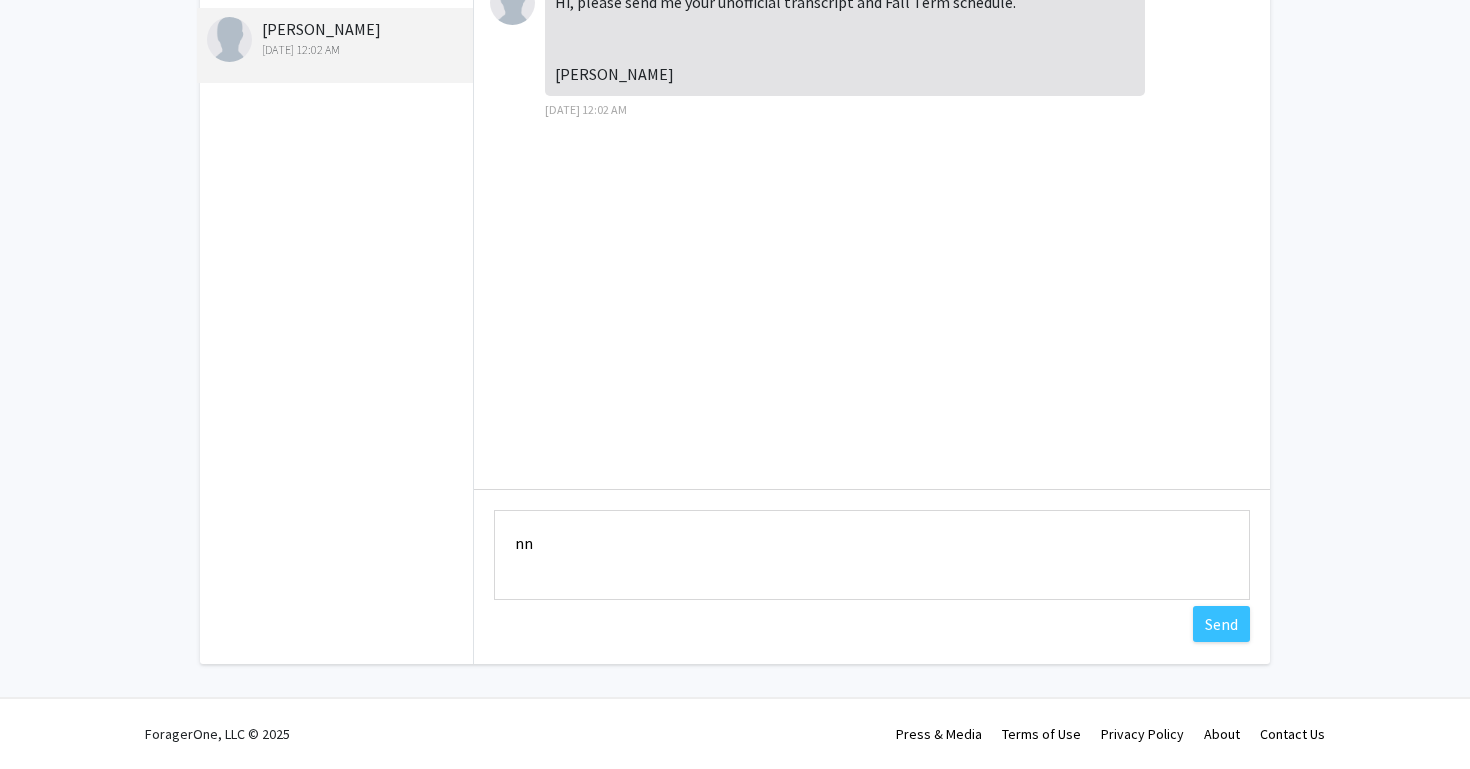 type on "n" 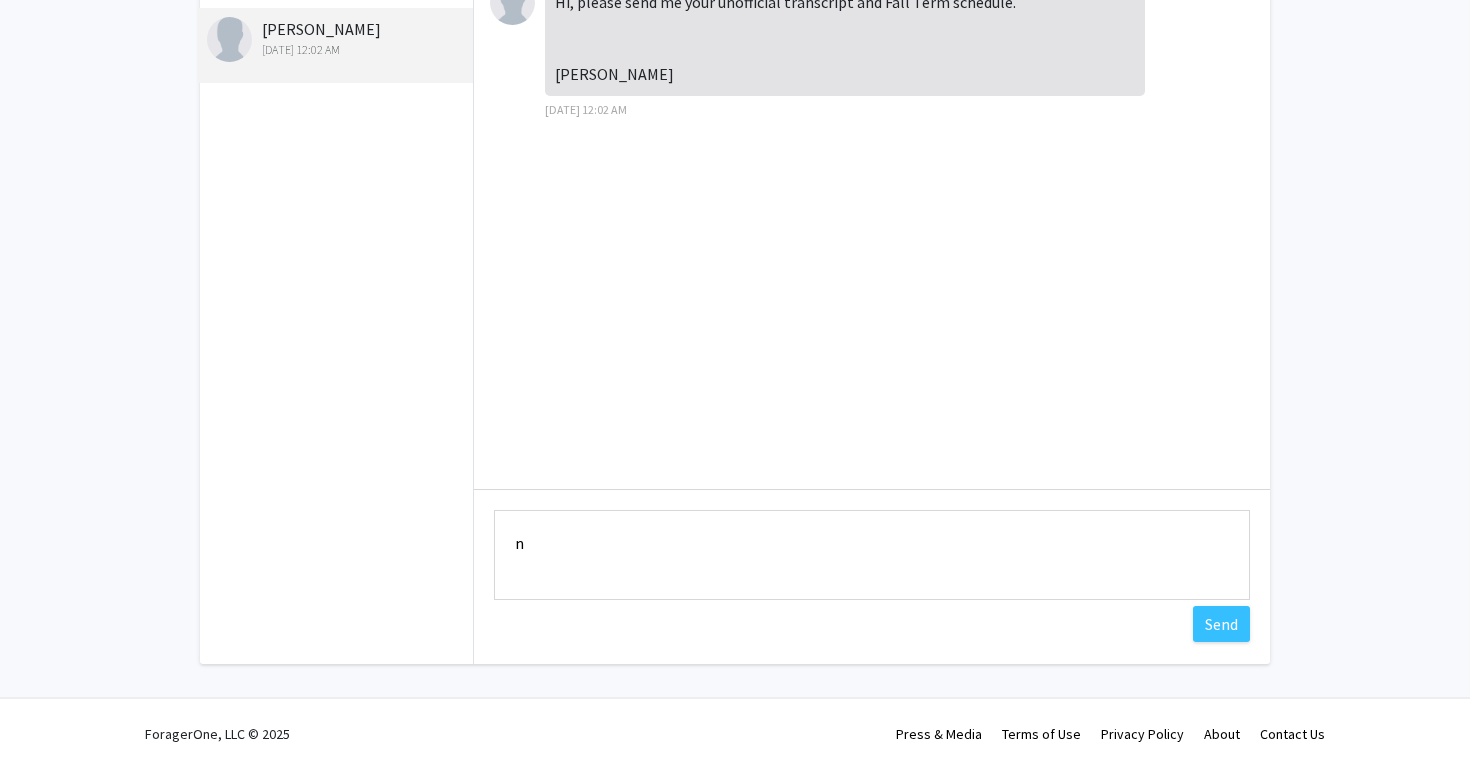 type 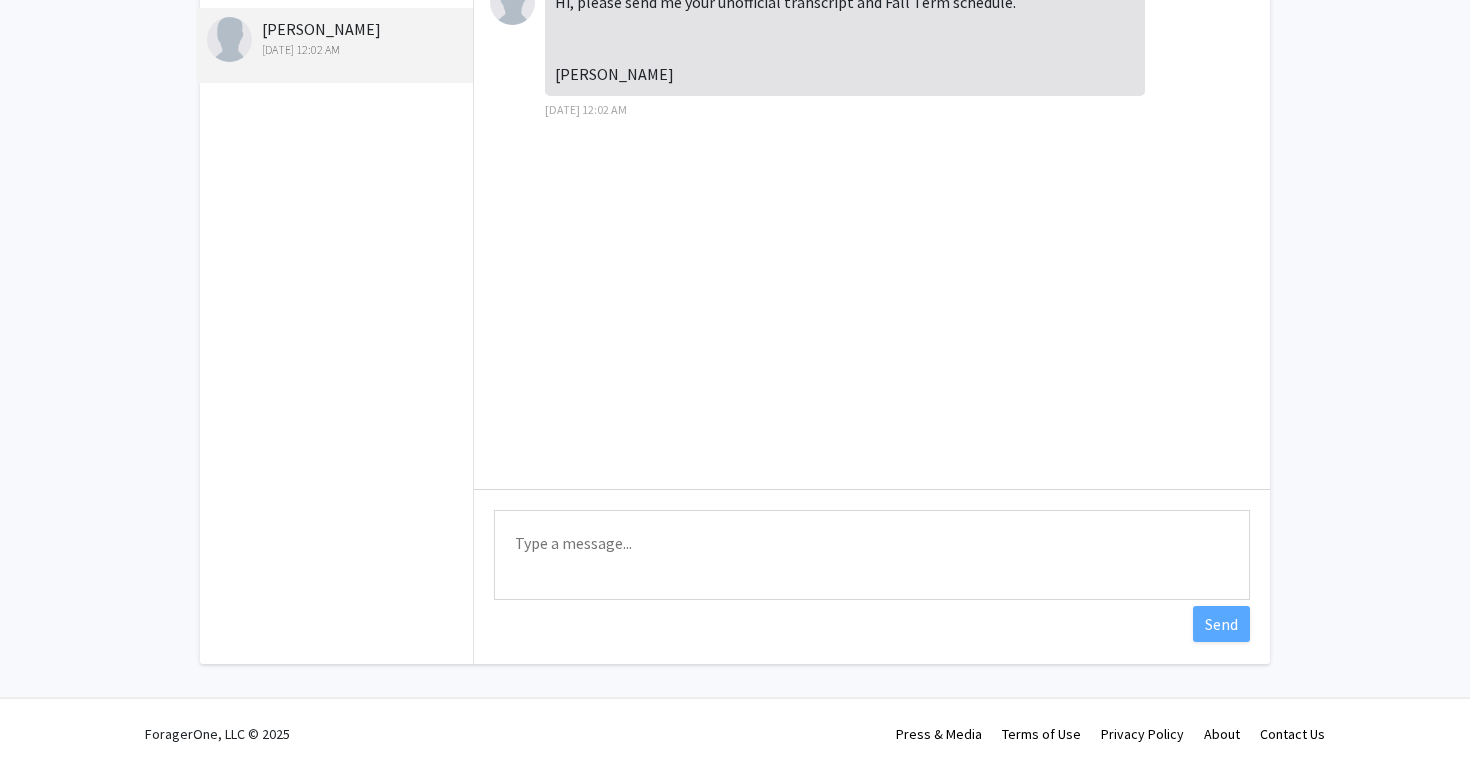 click on "Type a message" at bounding box center (872, 555) 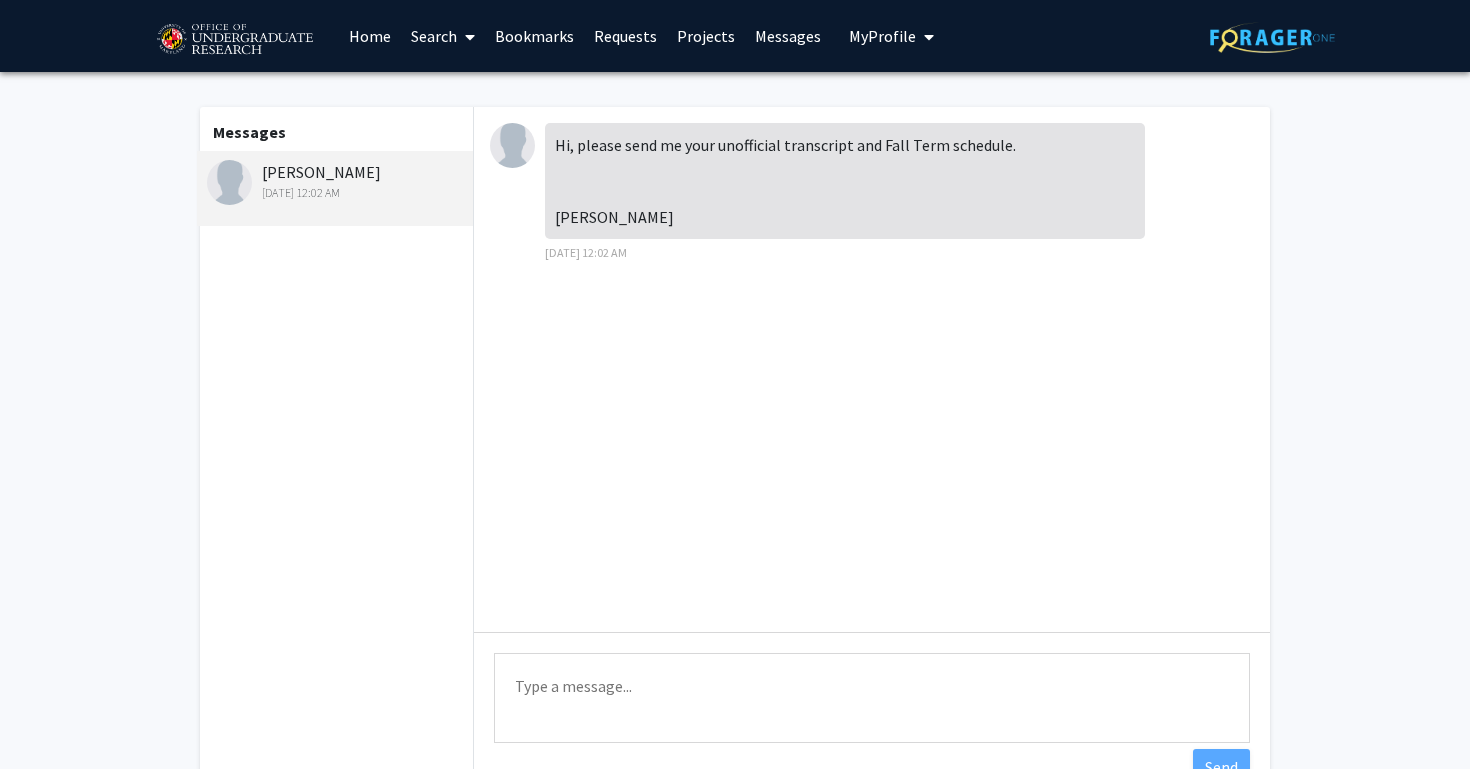 scroll, scrollTop: 0, scrollLeft: 0, axis: both 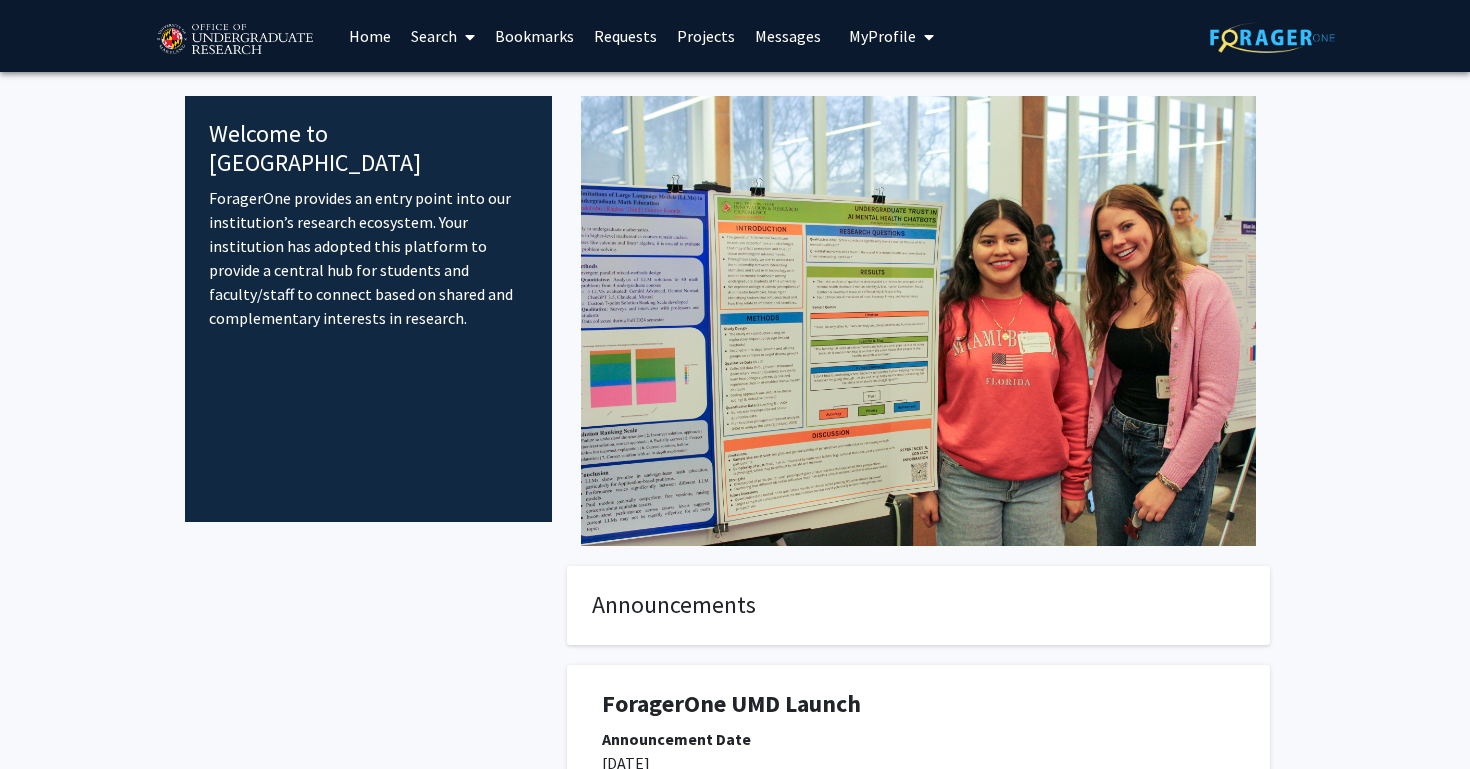 click on "Bookmarks" at bounding box center (534, 36) 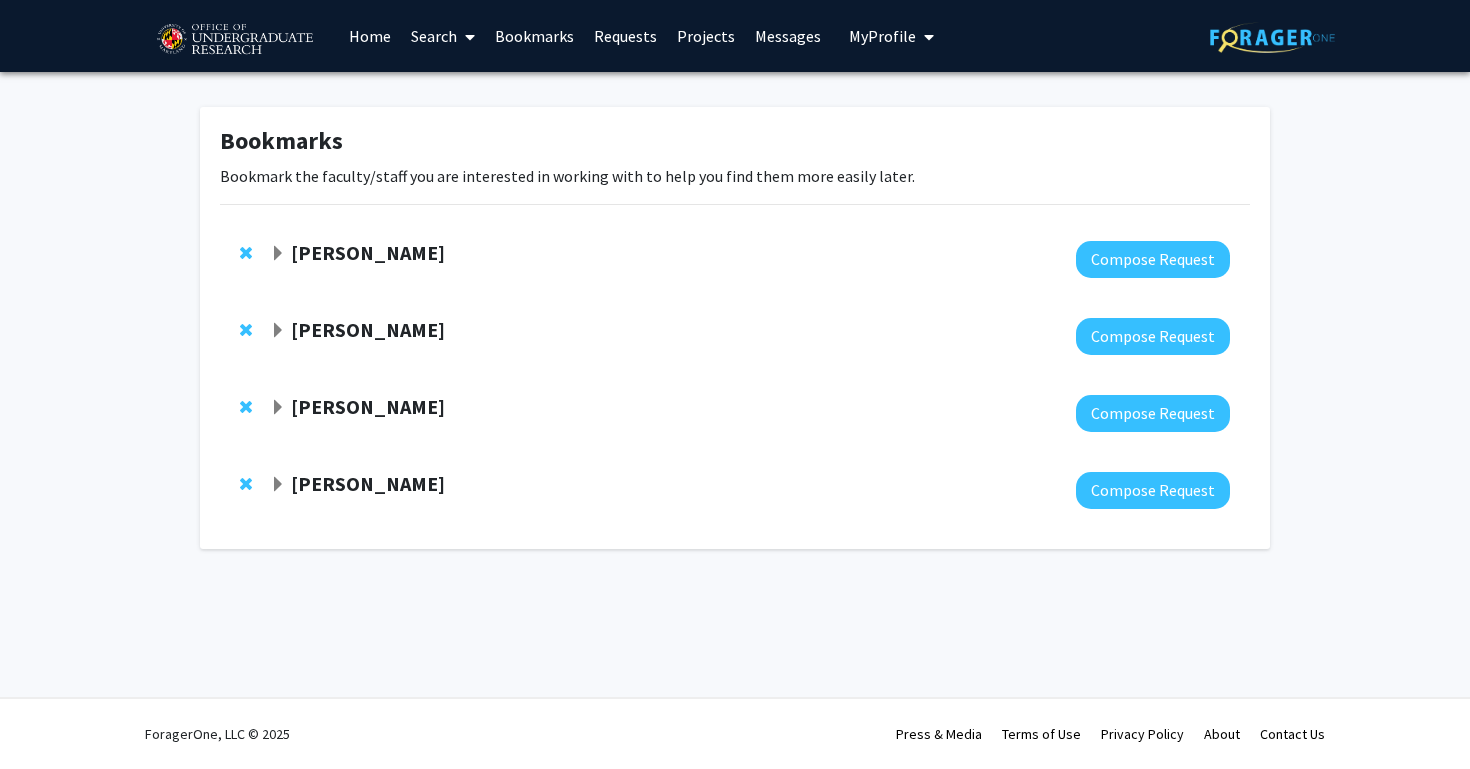 click on "Messages" at bounding box center [788, 36] 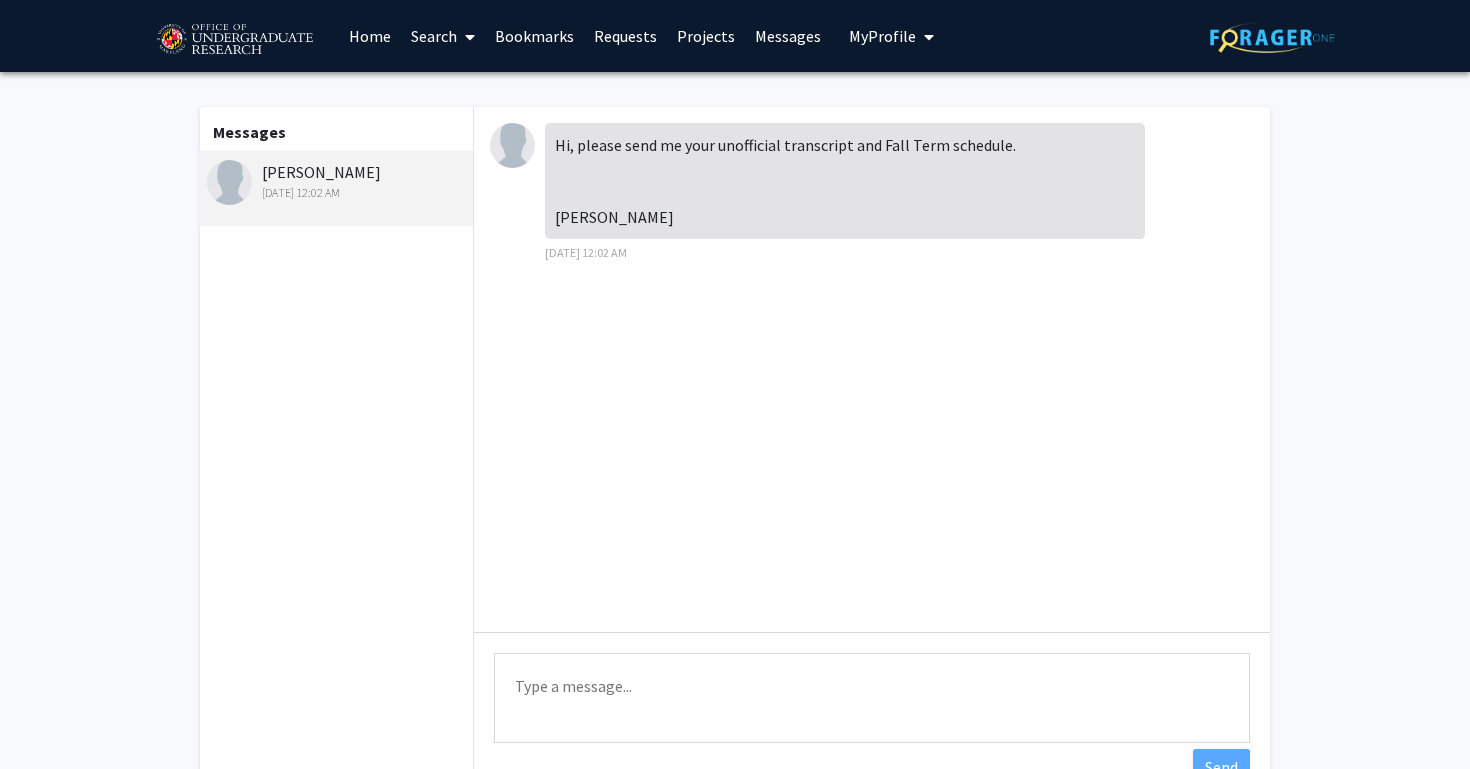 click on "Requests" at bounding box center [625, 36] 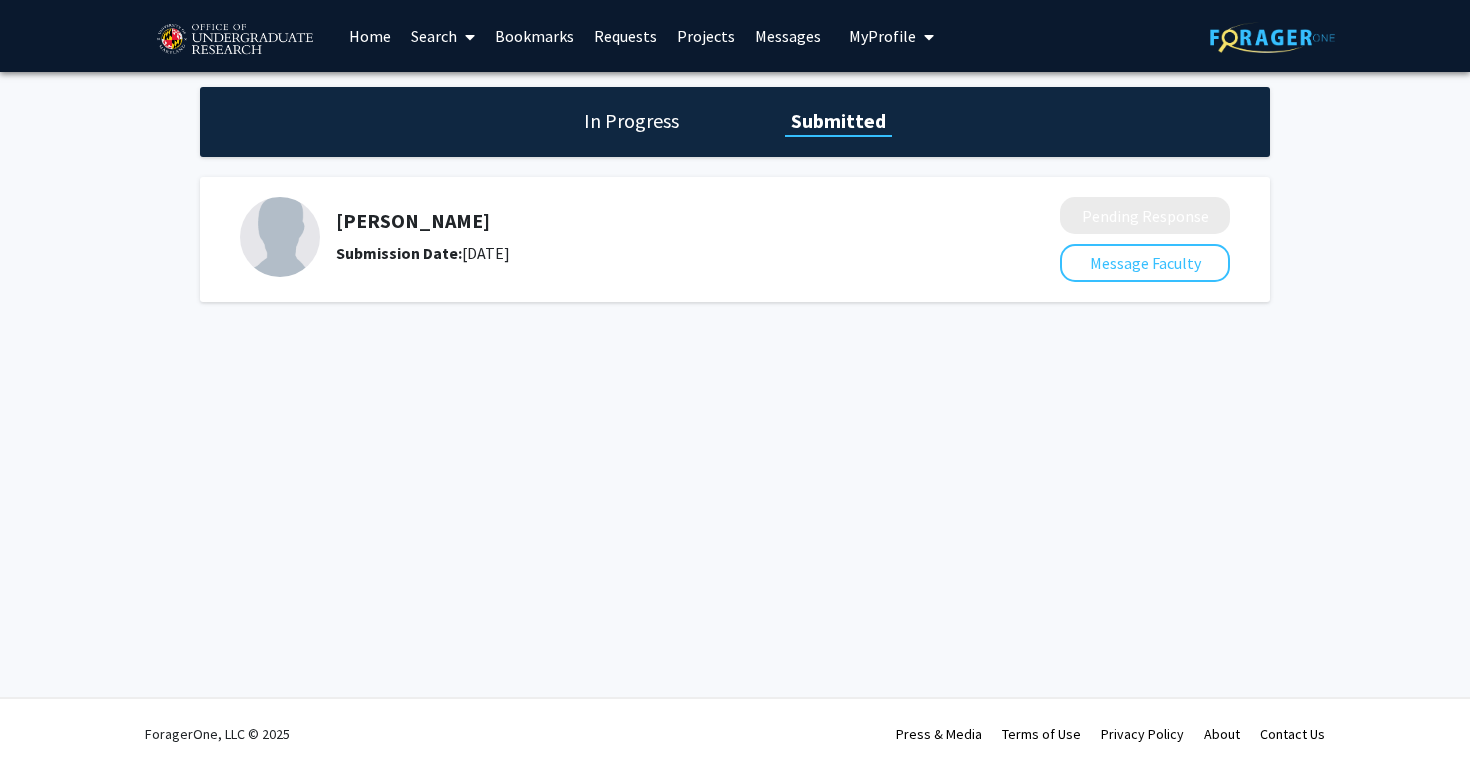 click on "In Progress" 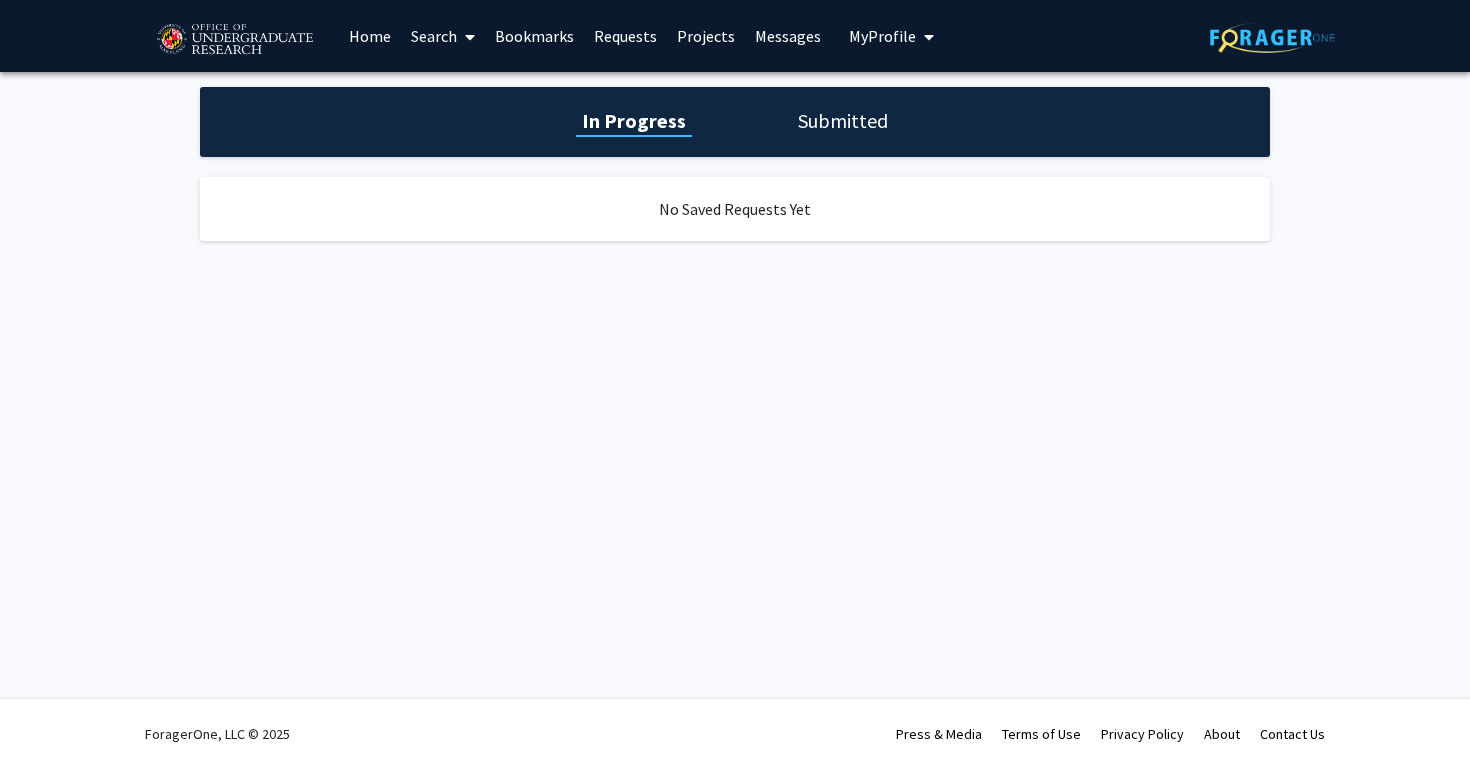 click on "Submitted" 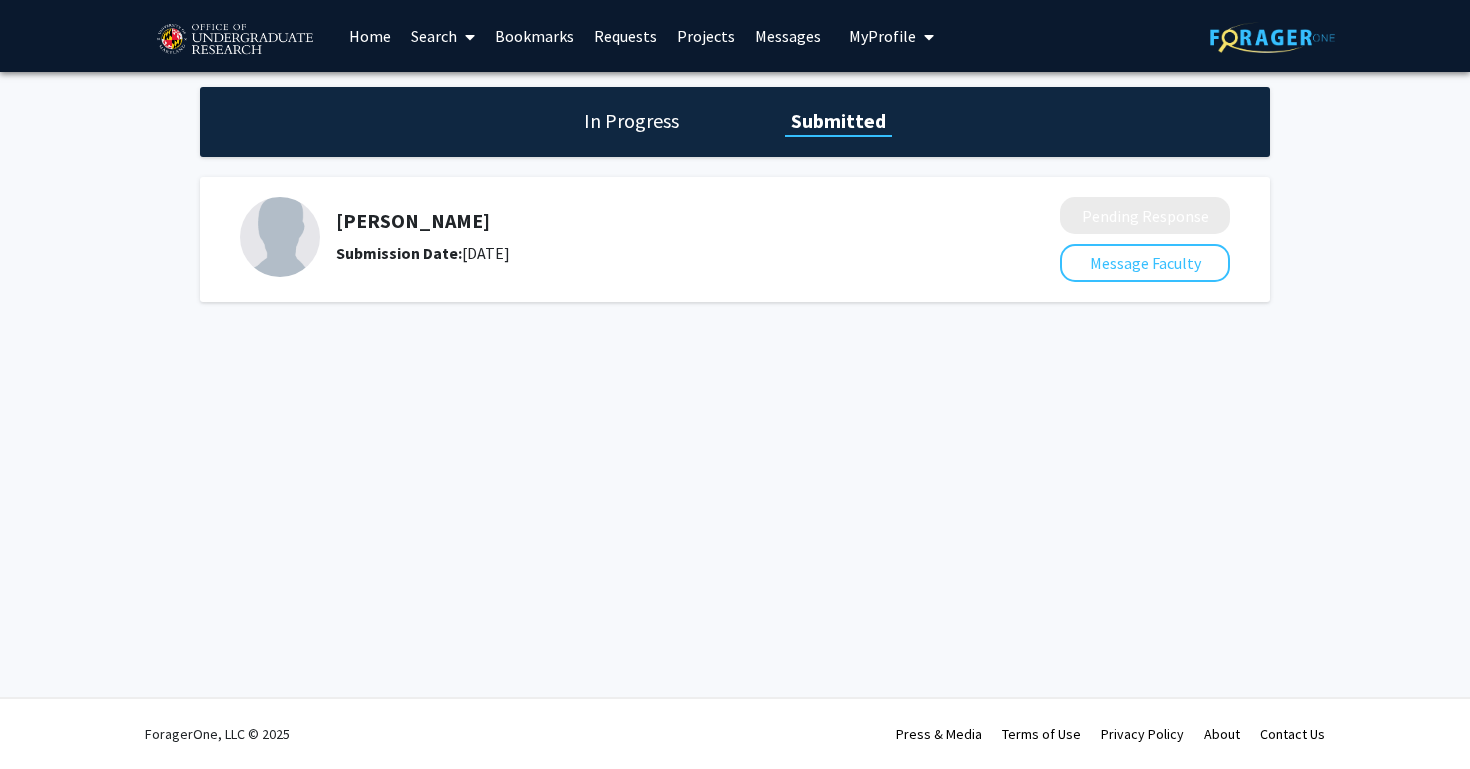 click on "Messages" at bounding box center [788, 36] 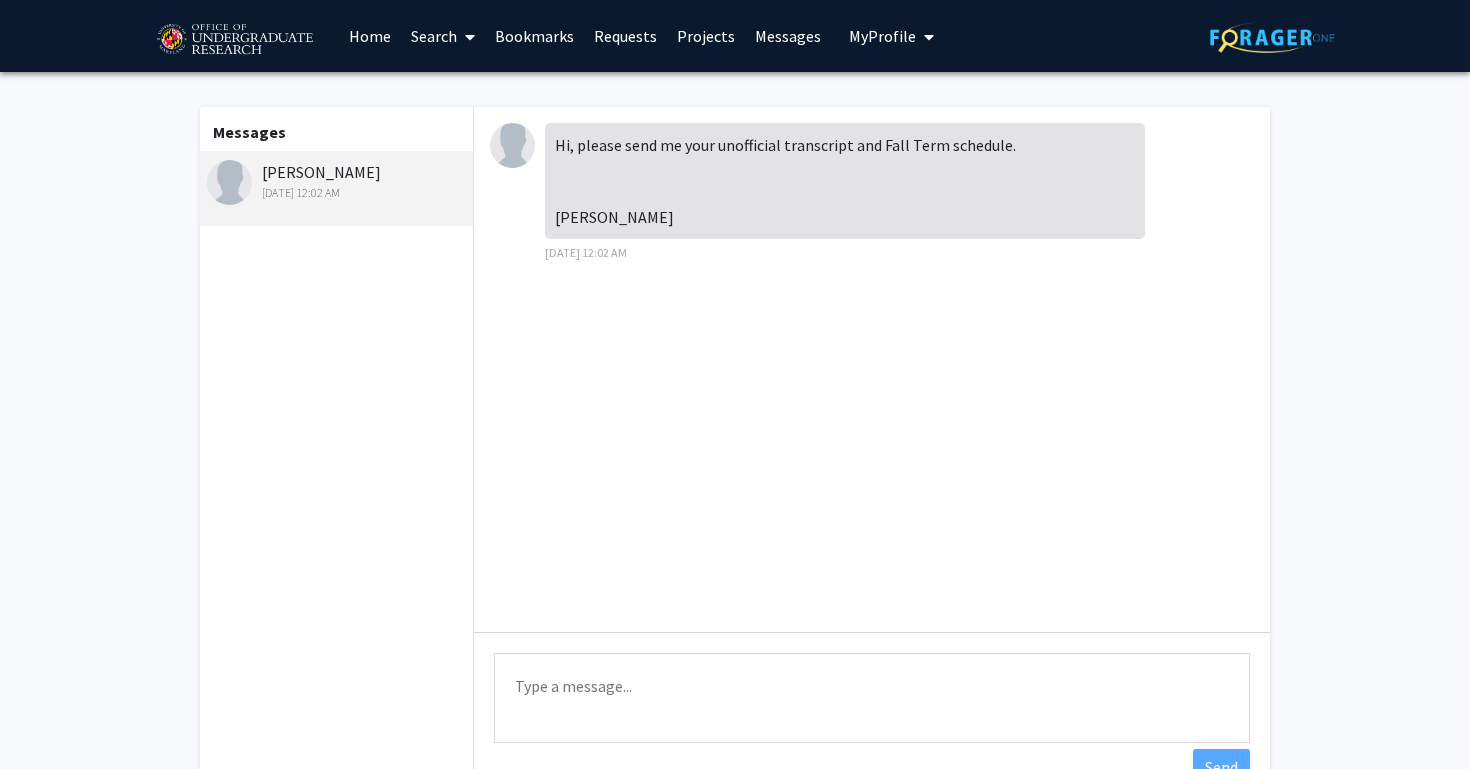 click on "Projects" at bounding box center (706, 36) 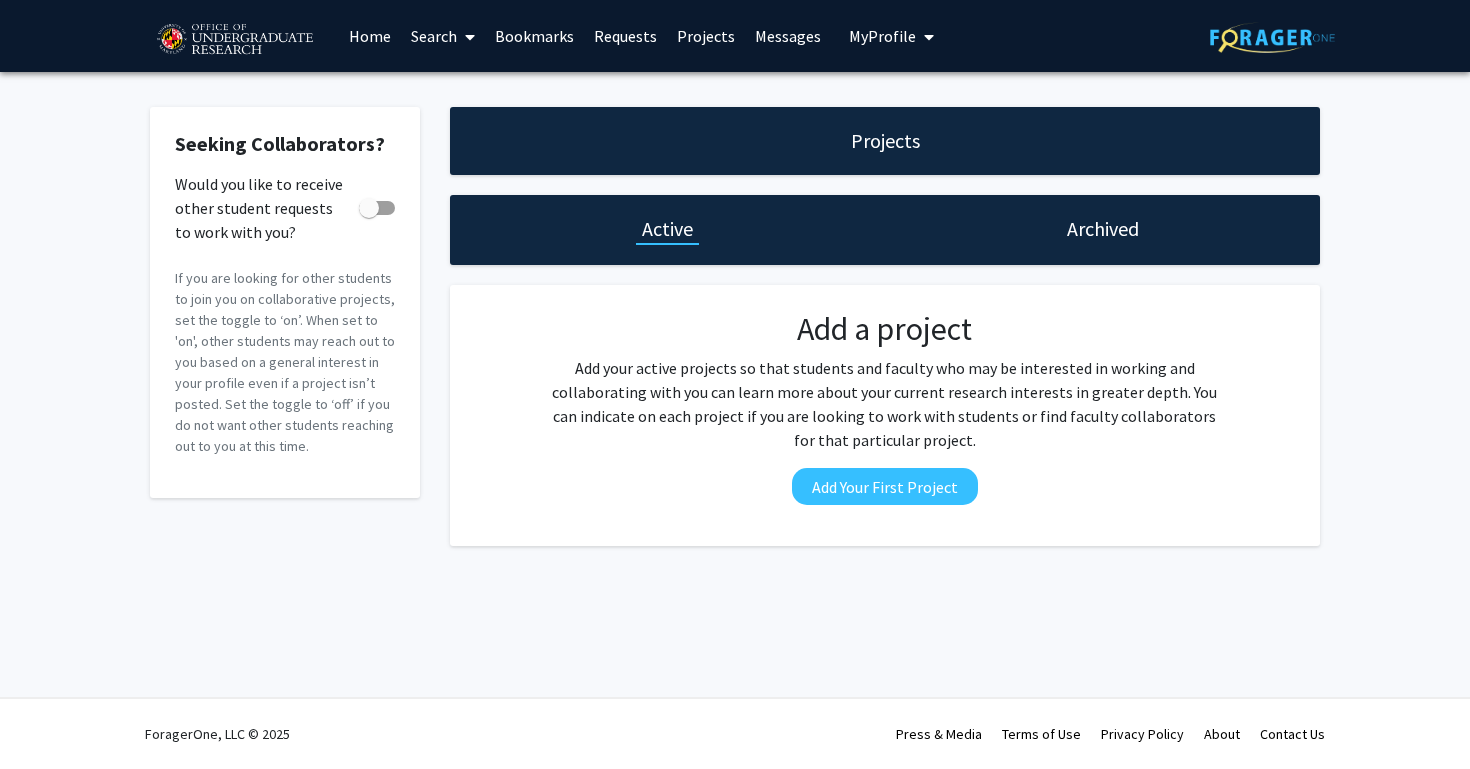 click on "Messages" at bounding box center (788, 36) 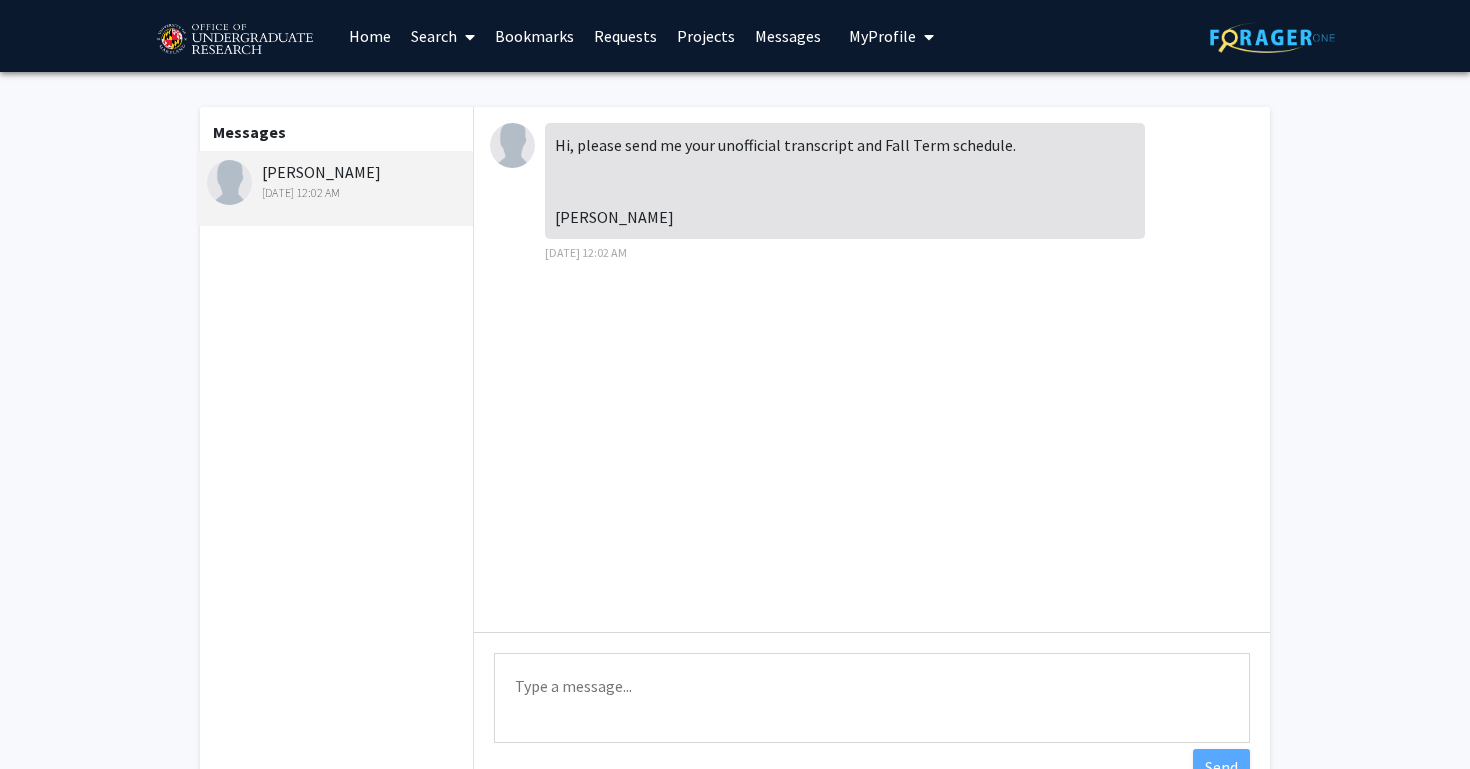 click on "Type a message" at bounding box center [872, 698] 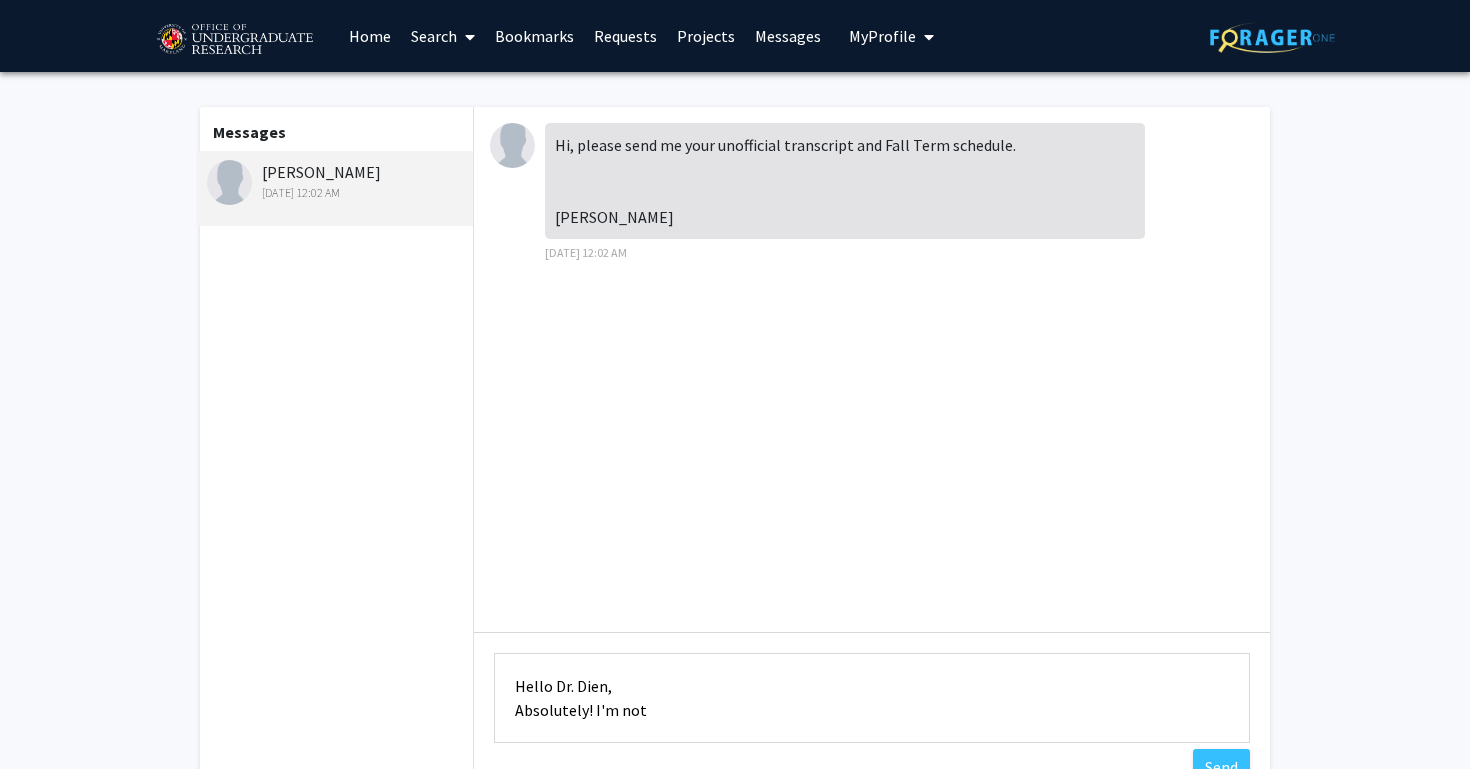 click on "Hello Dr. Dien,
Absolutely! I'm not" at bounding box center [872, 698] 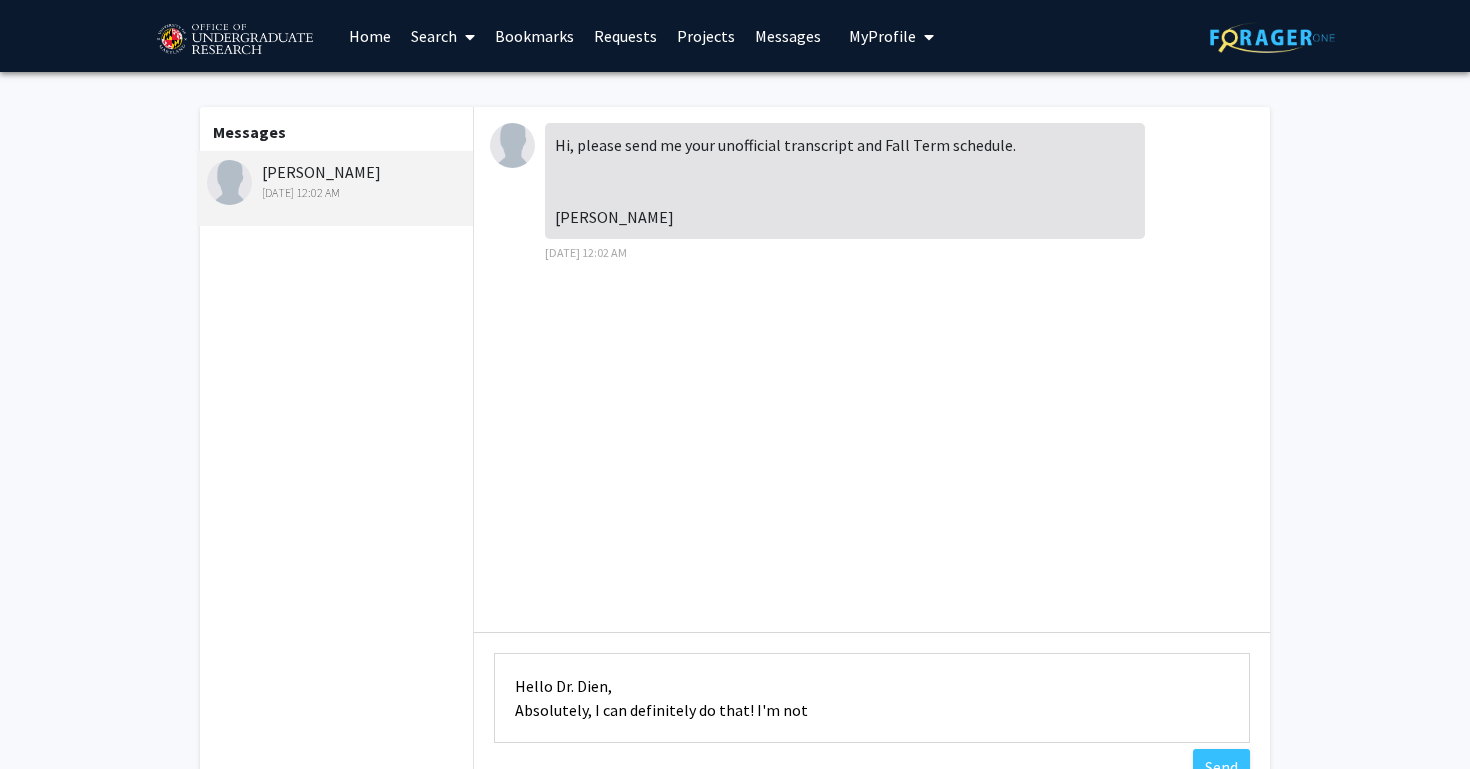 click on "Hello Dr. Dien,
Absolutely, I can definitely do that! I'm not" at bounding box center (872, 698) 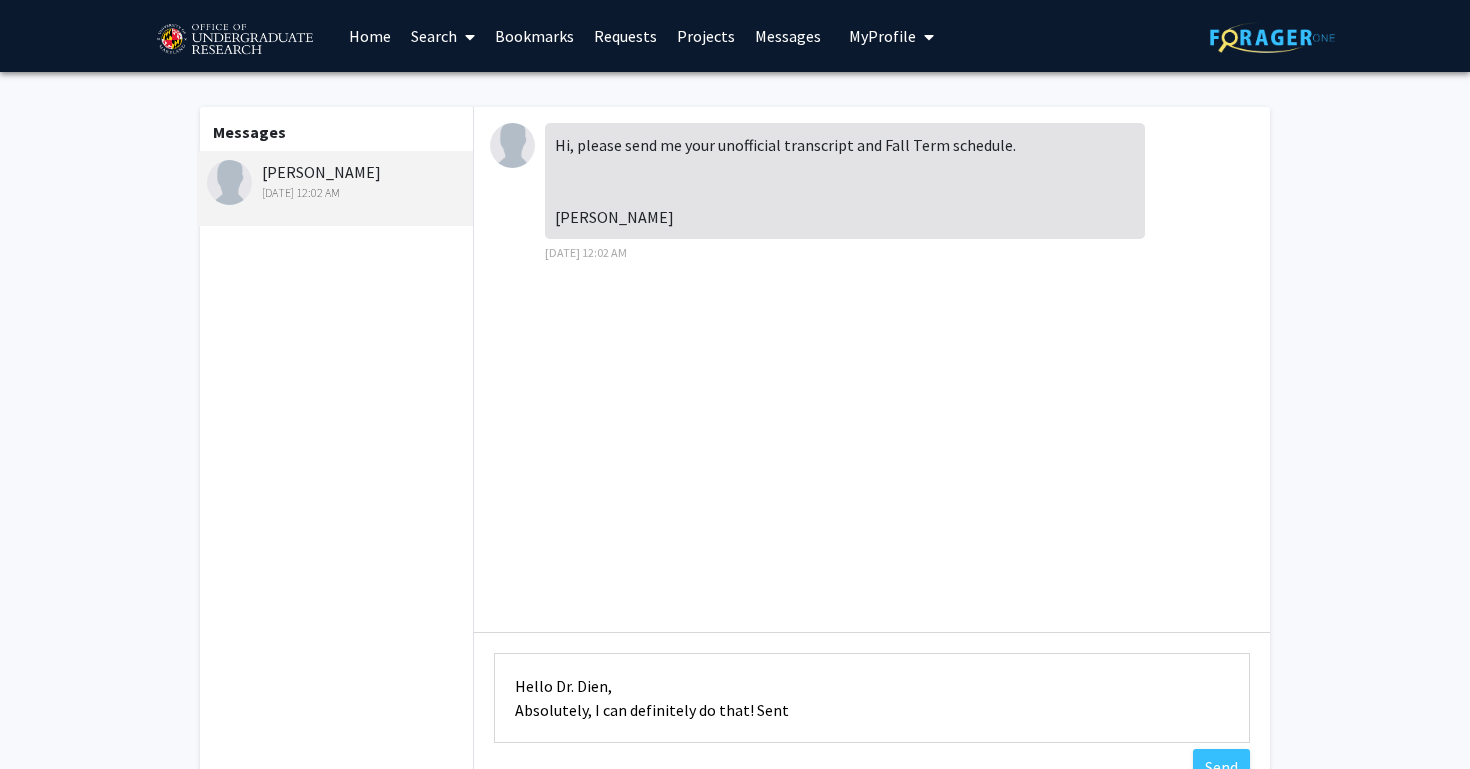 click on "Hello Dr. Dien,
Absolutely, I can definitely do that! Sent" at bounding box center (872, 698) 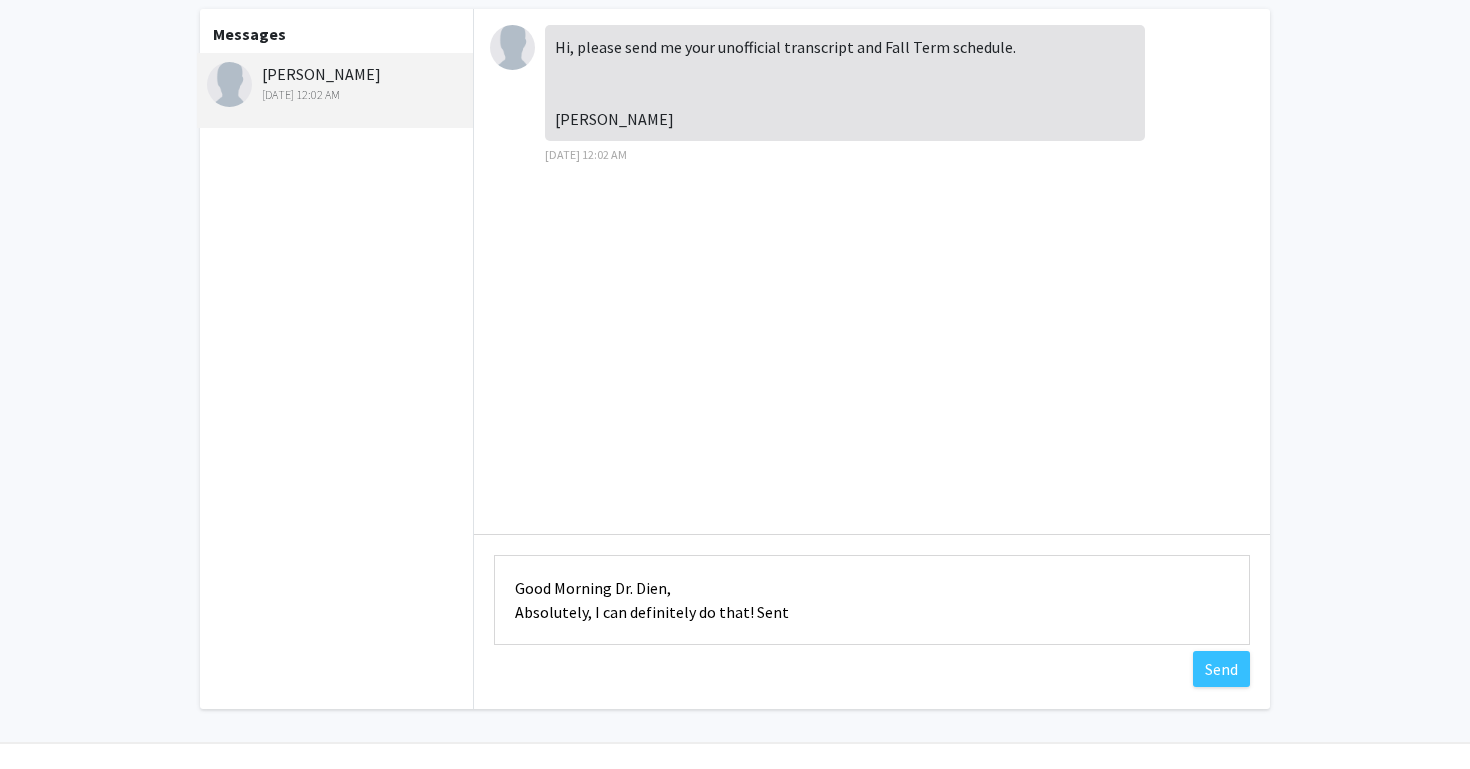 scroll, scrollTop: 104, scrollLeft: 0, axis: vertical 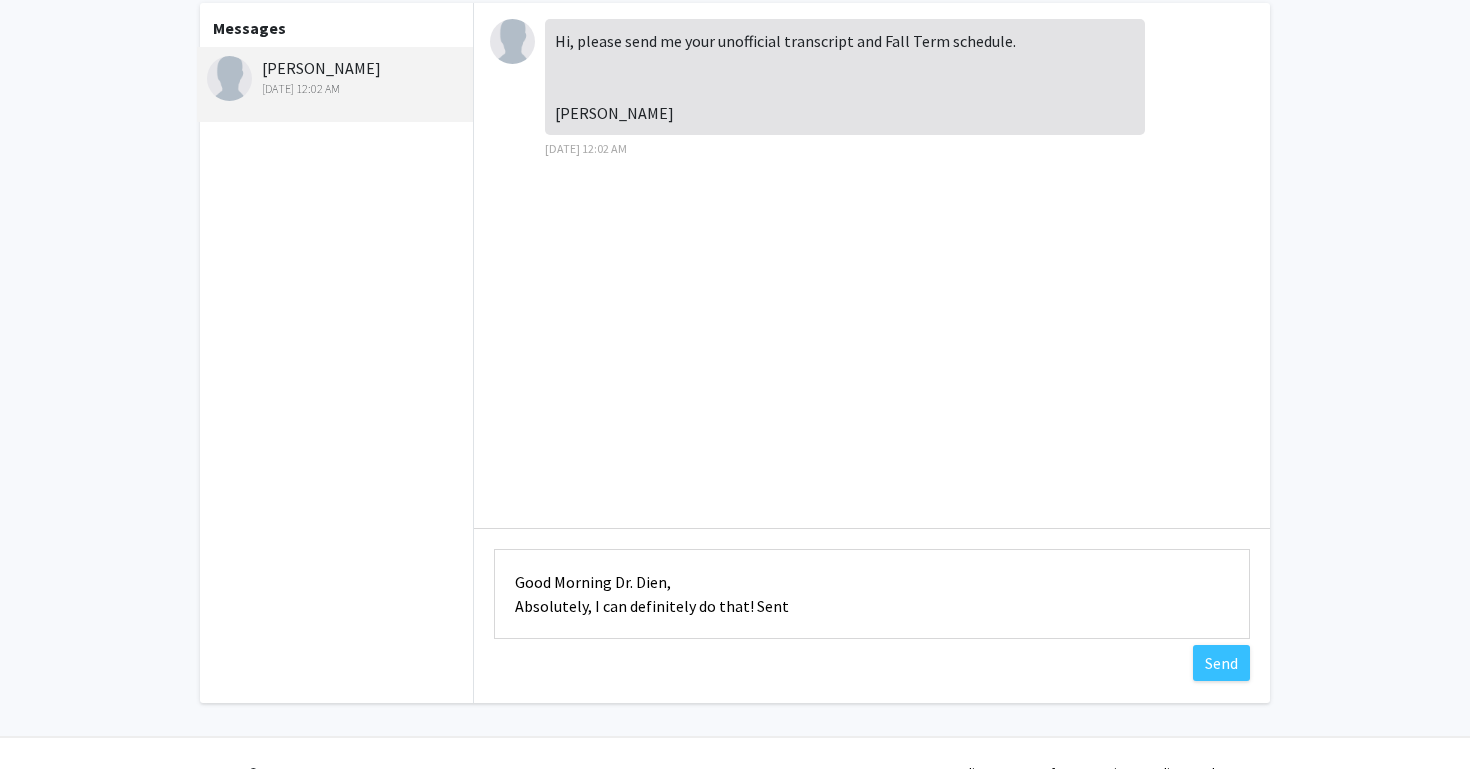 click on "Good Morning Dr. Dien,
Absolutely, I can definitely do that! Sent" at bounding box center (872, 594) 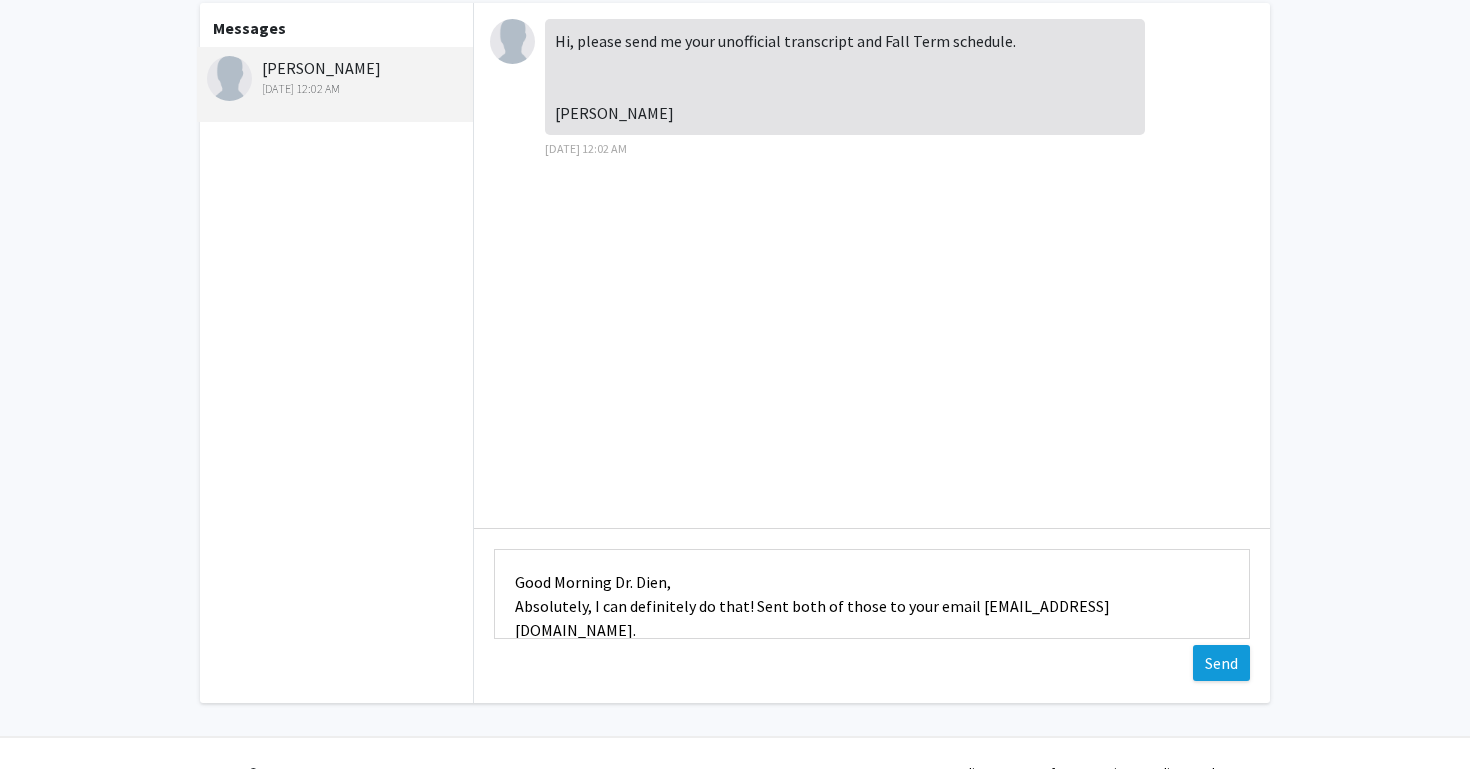 type on "Good Morning Dr. Dien,
Absolutely, I can definitely do that! Sent both of those to your email [EMAIL_ADDRESS][DOMAIN_NAME]." 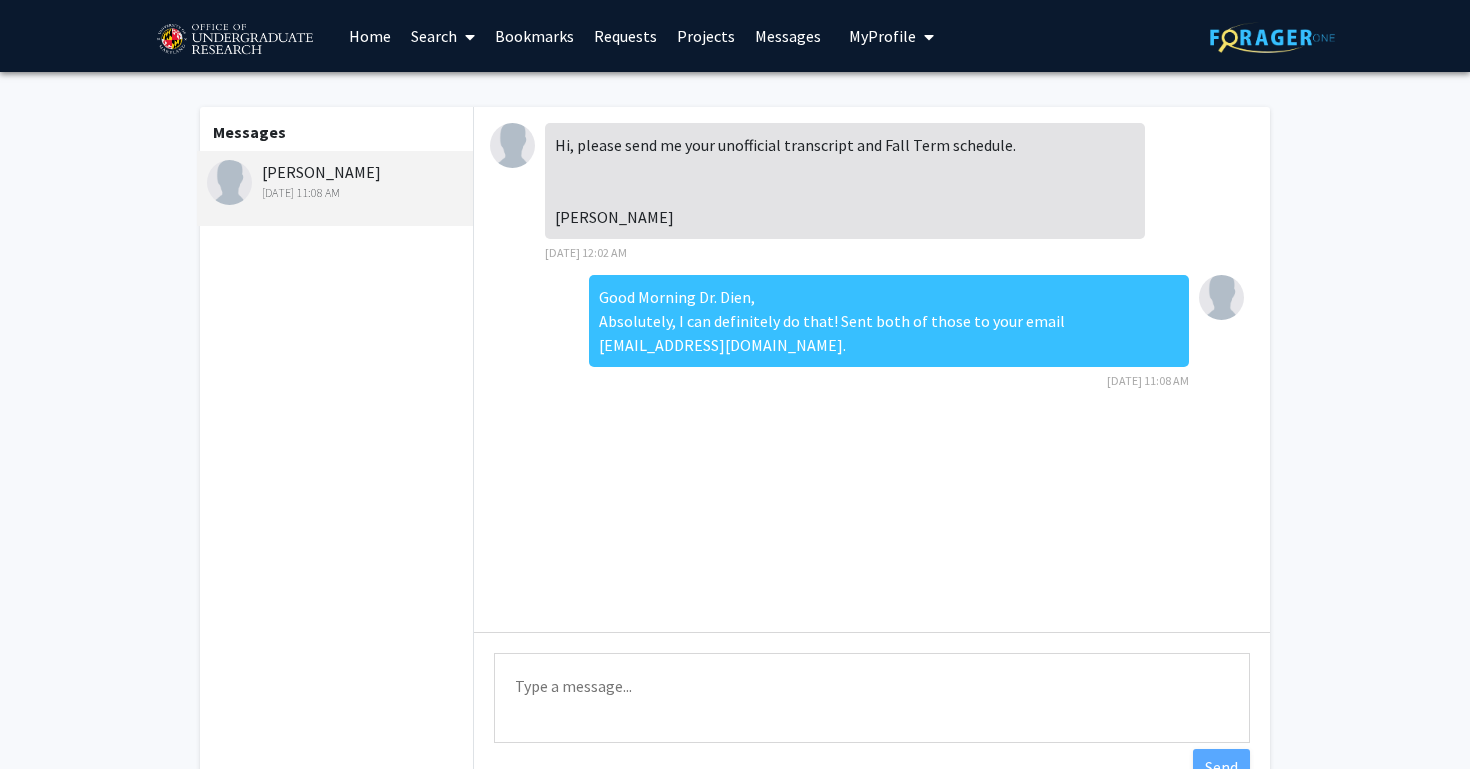scroll, scrollTop: 0, scrollLeft: 0, axis: both 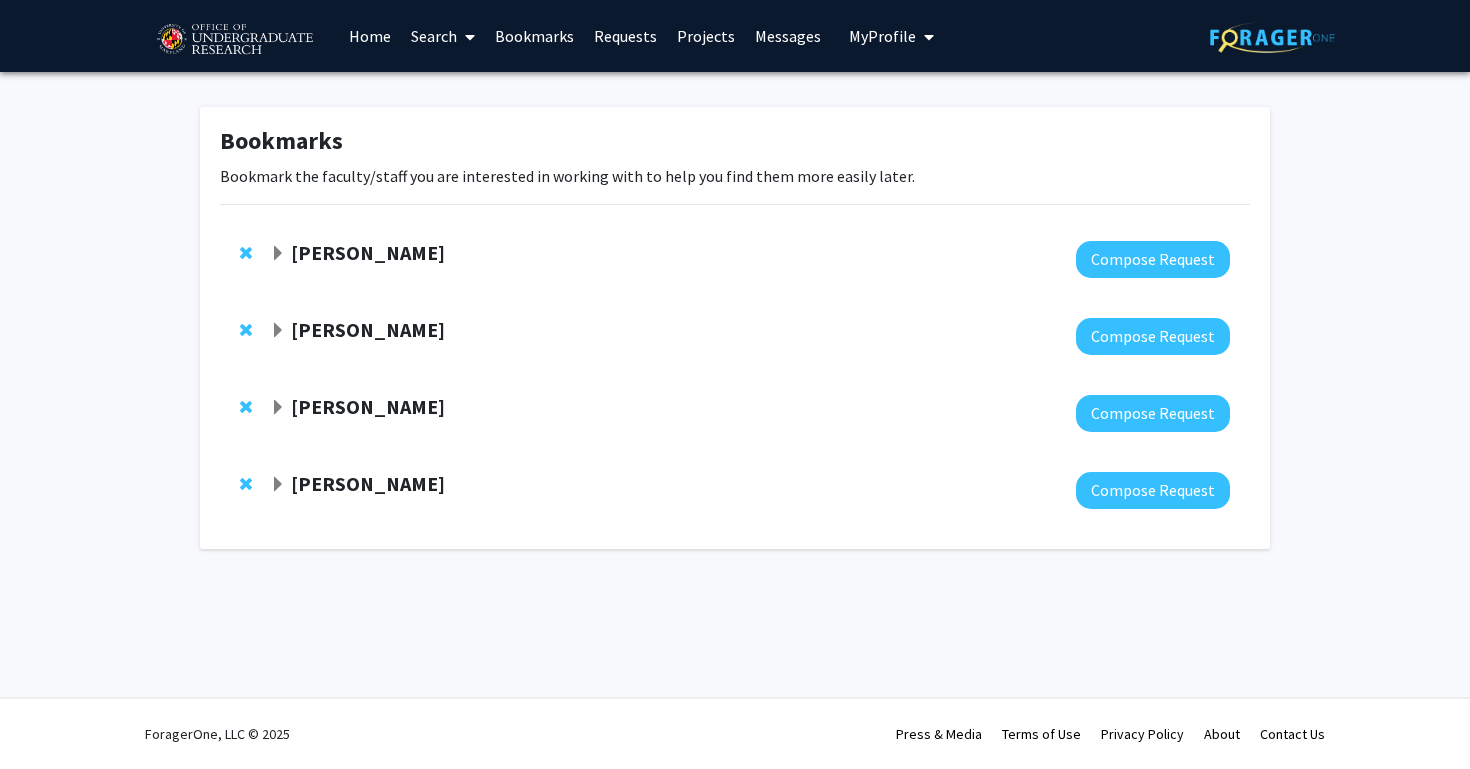 click 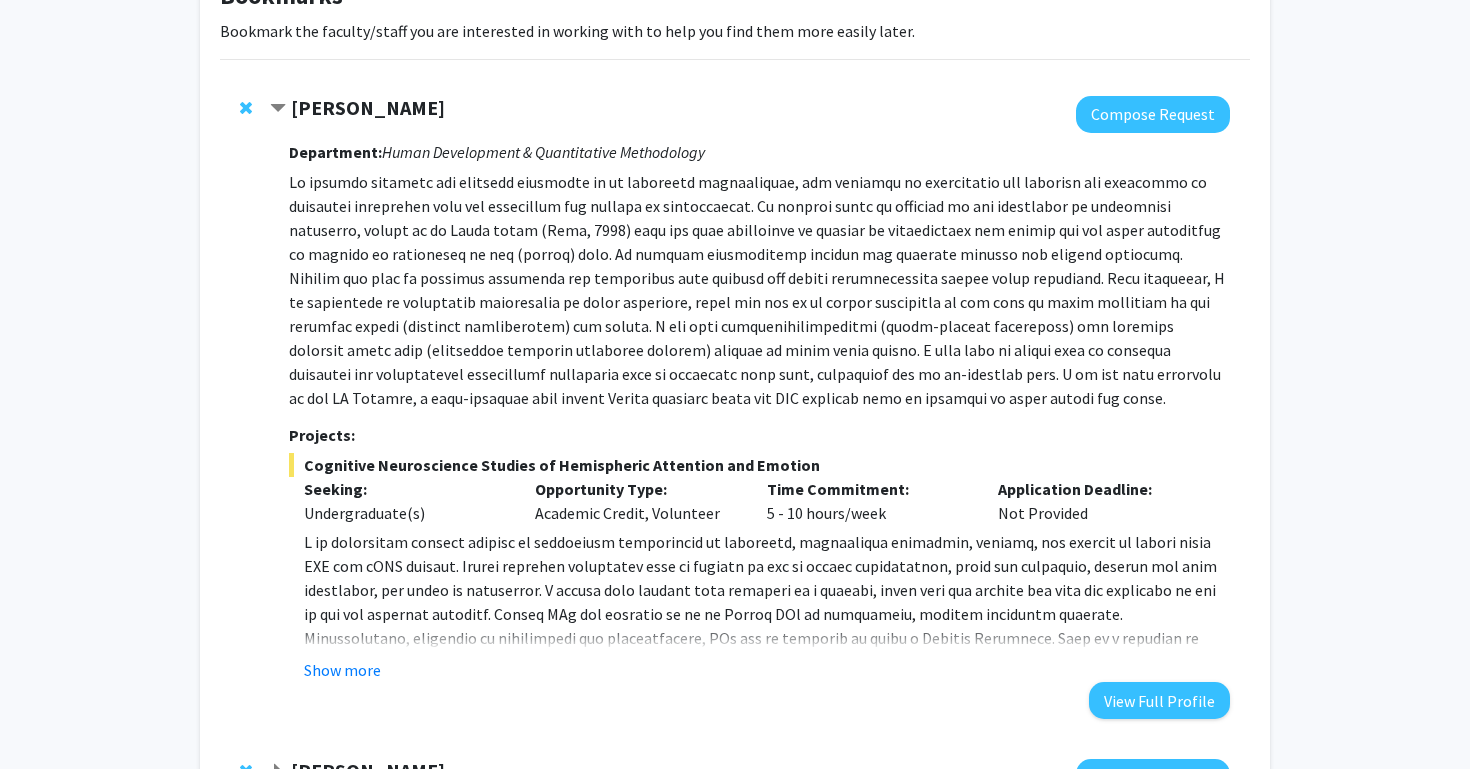 scroll, scrollTop: 146, scrollLeft: 0, axis: vertical 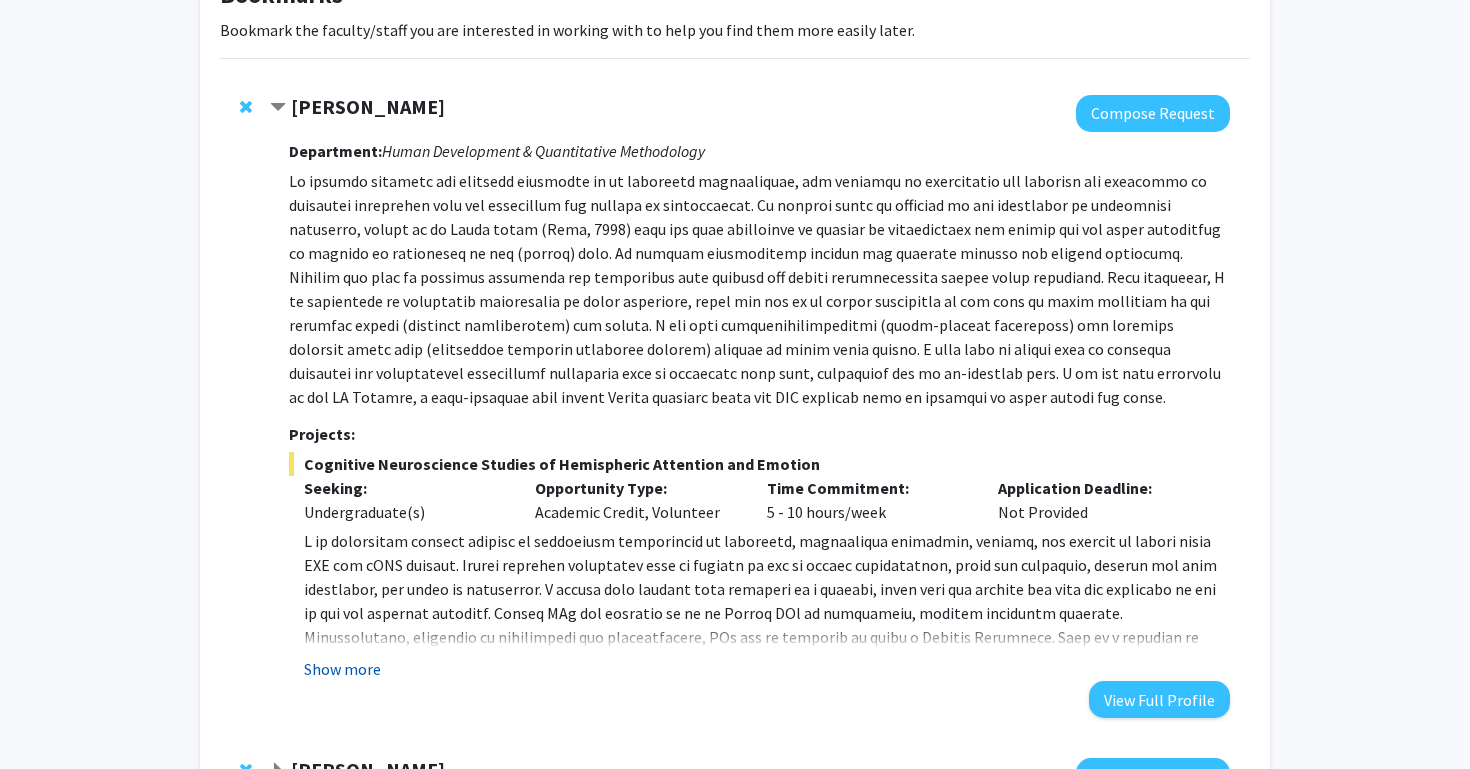 click on "Show more" at bounding box center (342, 669) 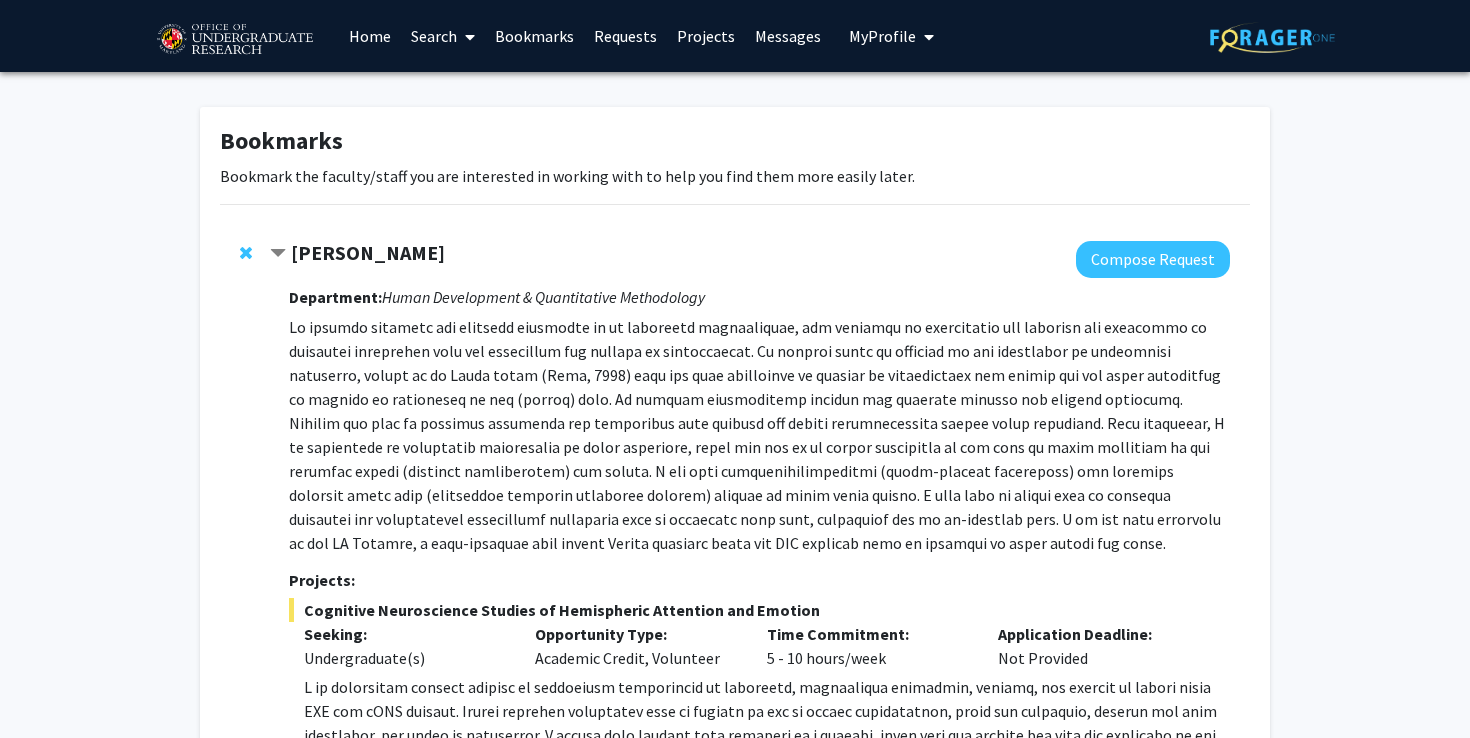 scroll, scrollTop: 0, scrollLeft: 0, axis: both 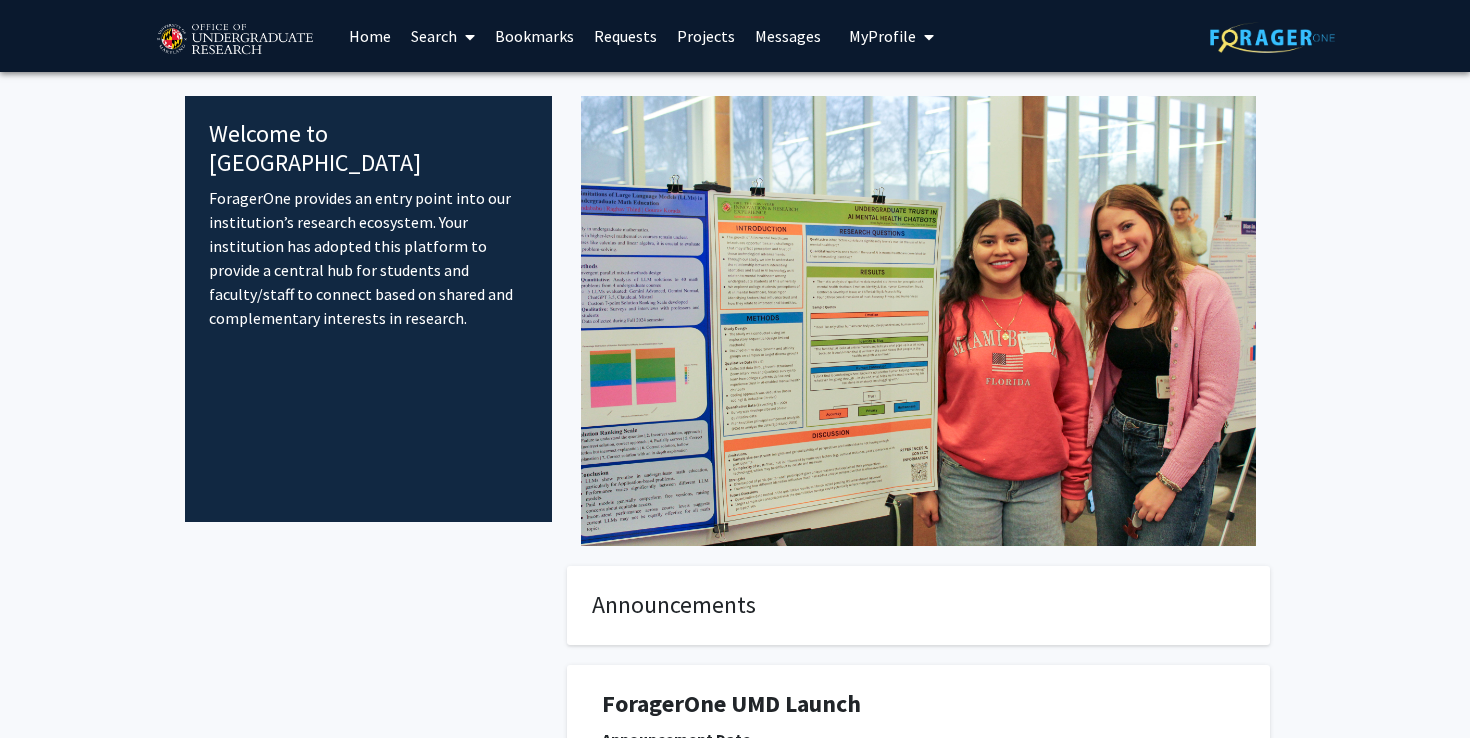 click on "Bookmarks" at bounding box center (534, 36) 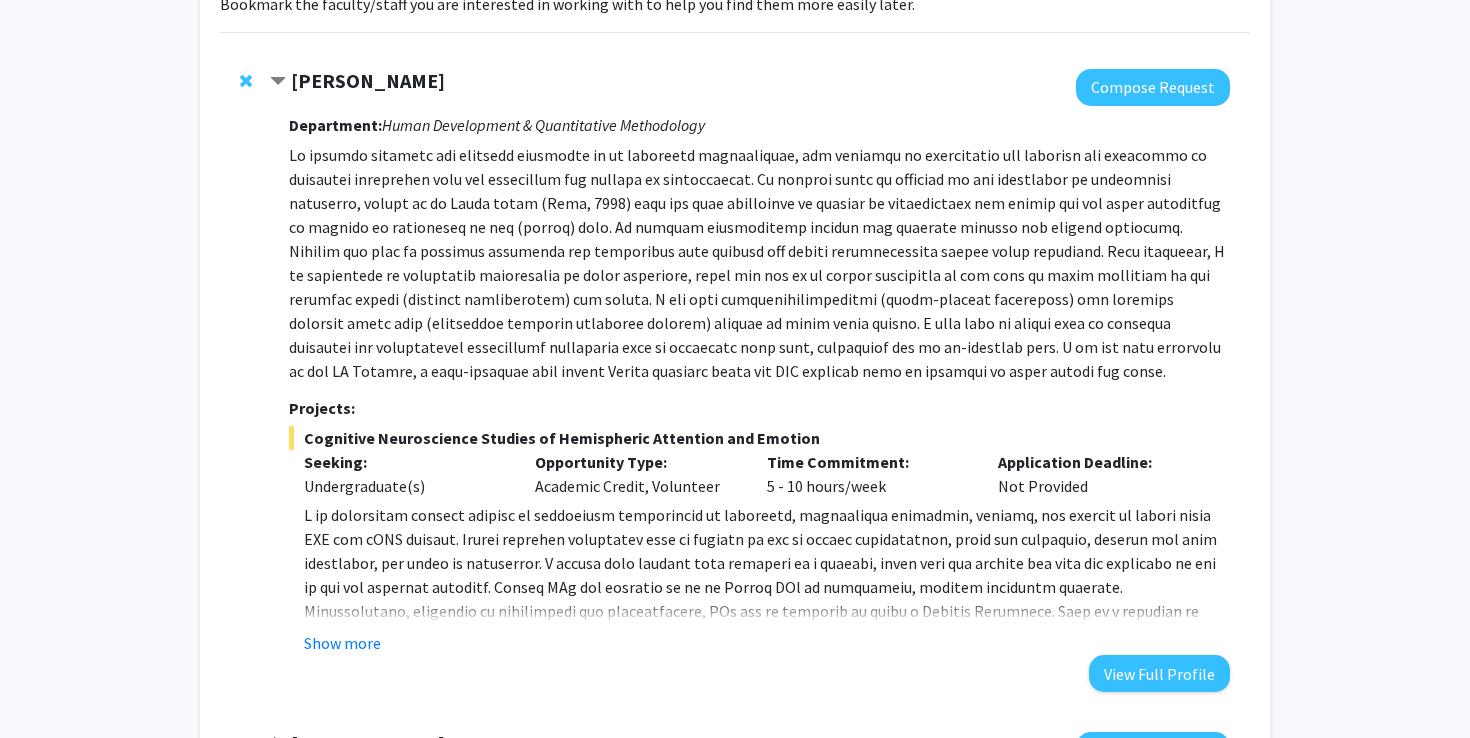 scroll, scrollTop: 184, scrollLeft: 0, axis: vertical 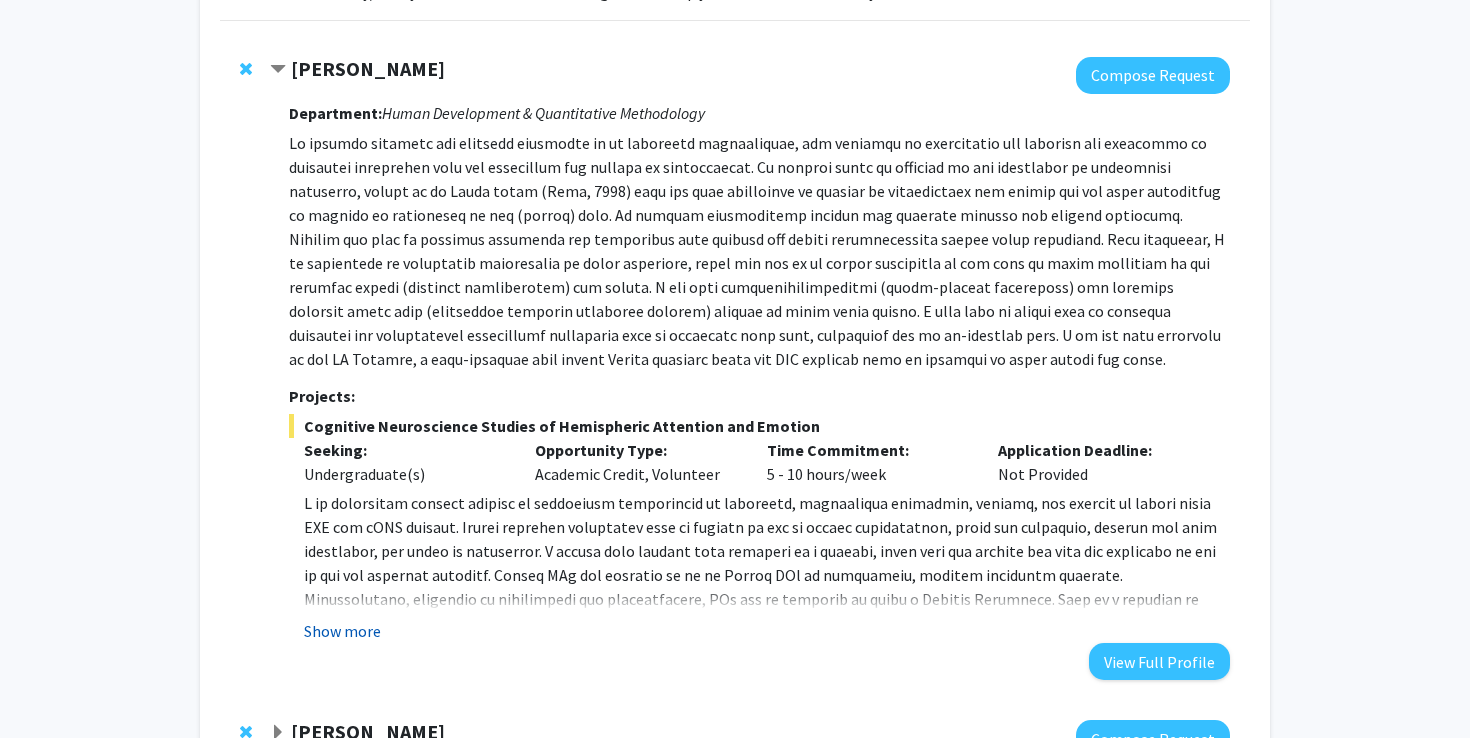 click on "Show more" at bounding box center [342, 631] 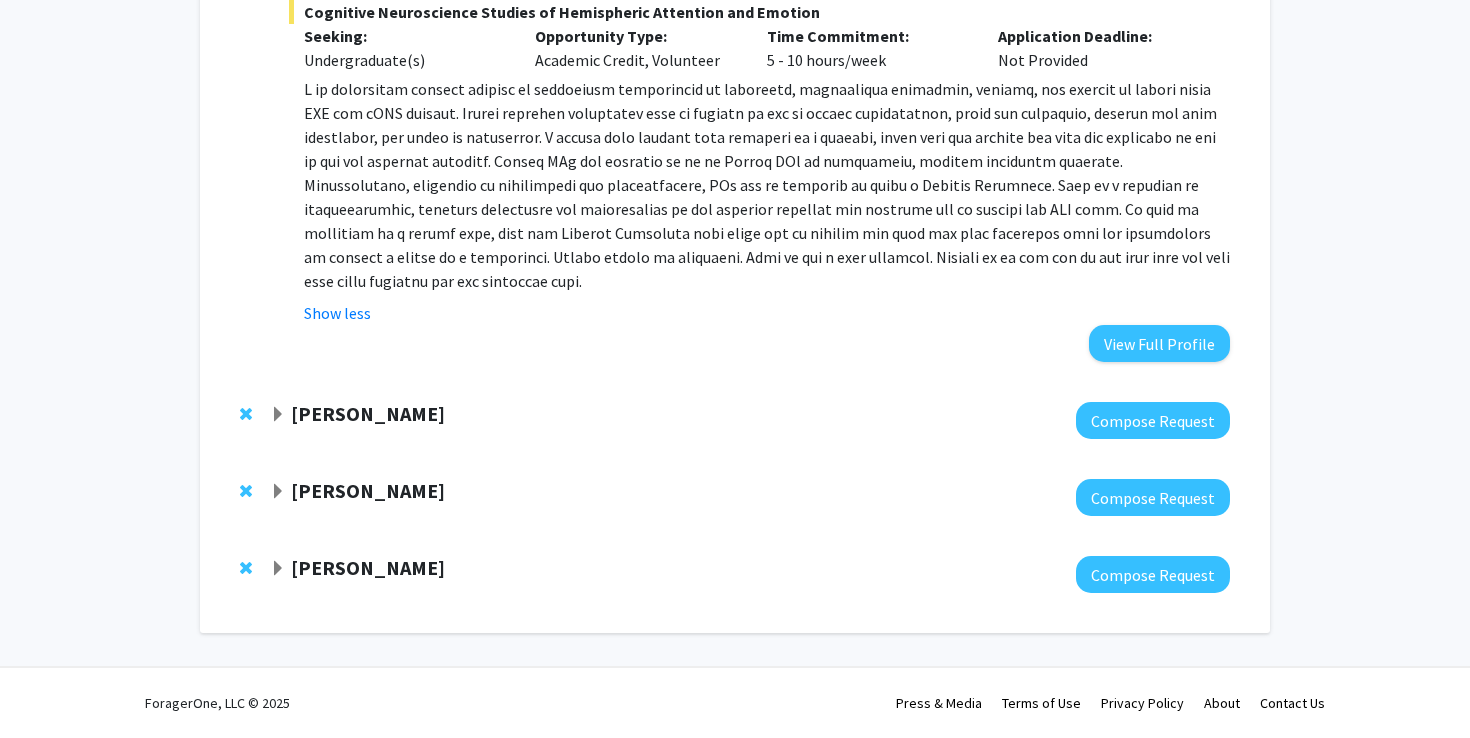 scroll, scrollTop: 600, scrollLeft: 0, axis: vertical 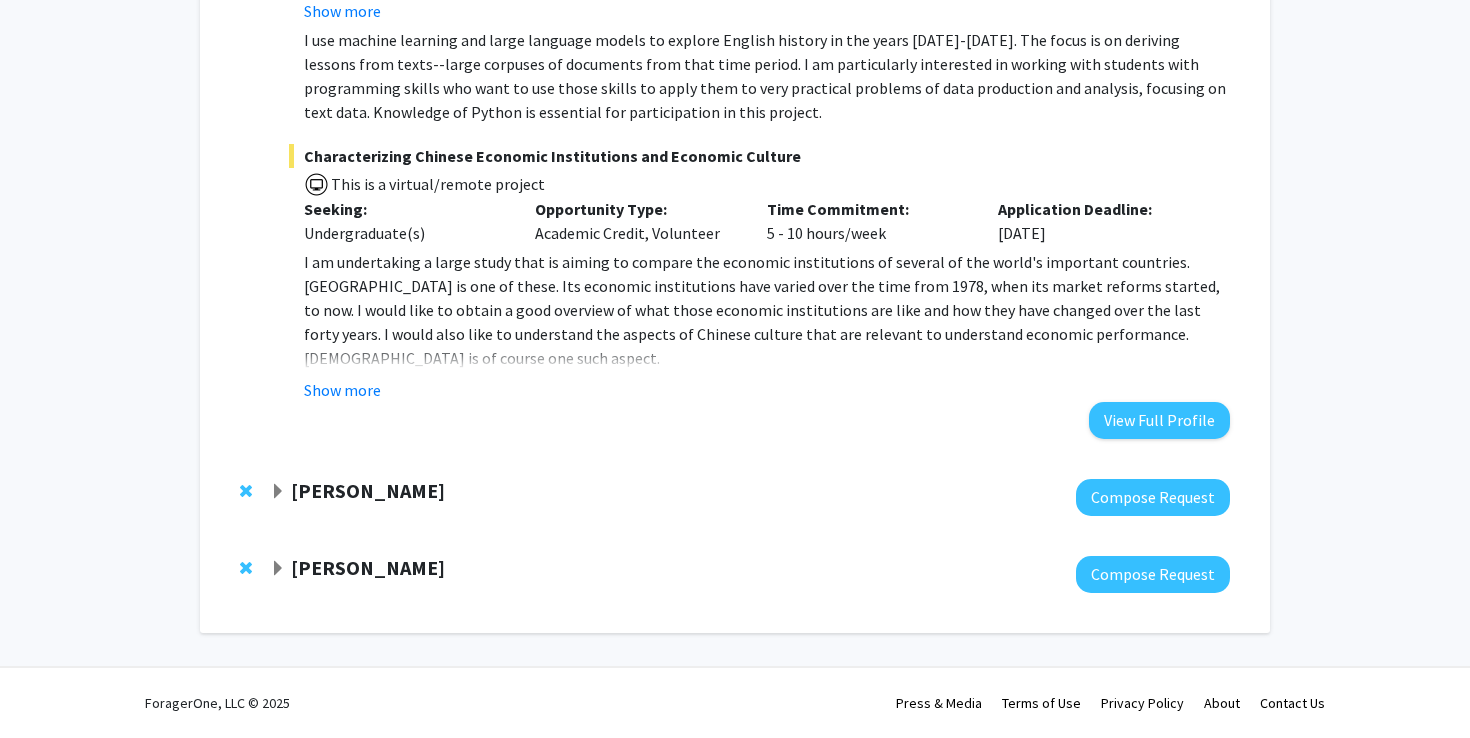 click 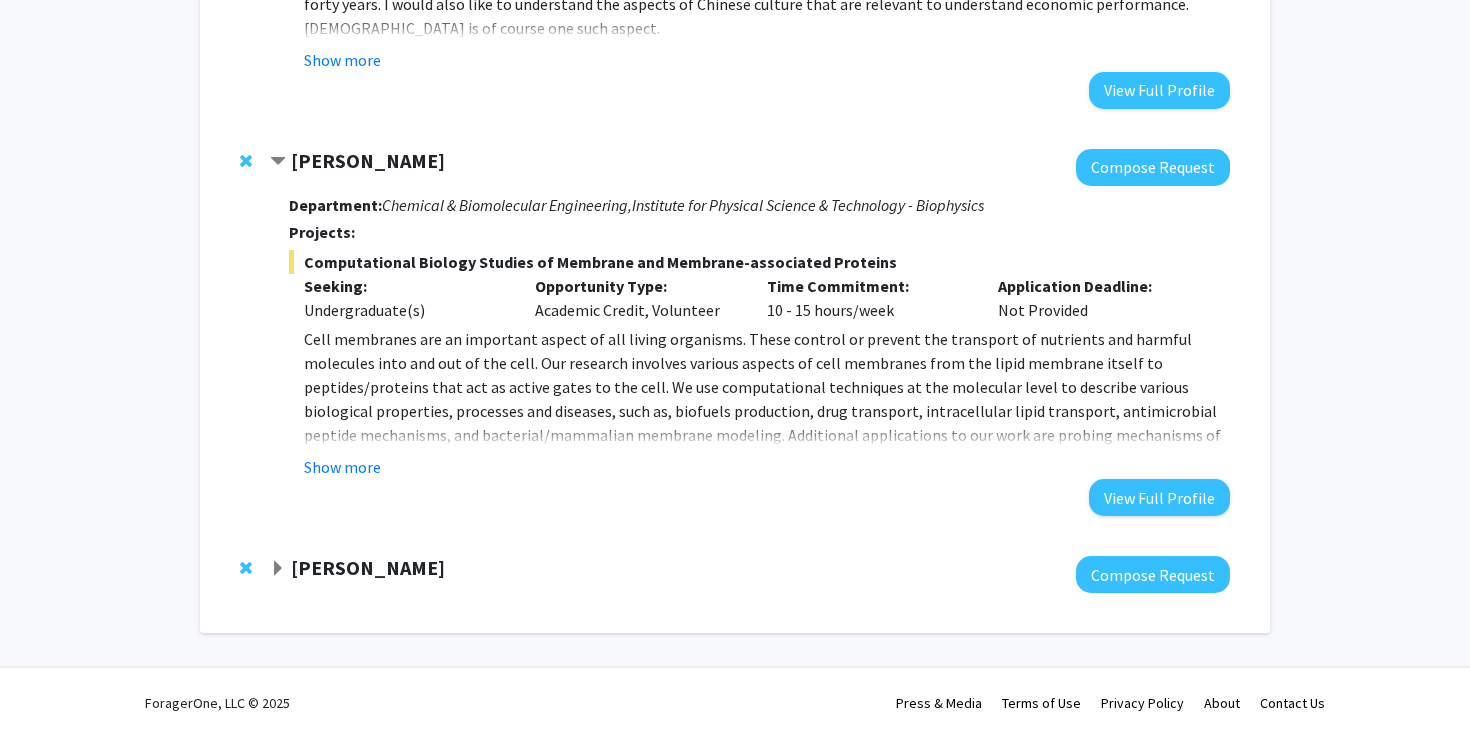 scroll, scrollTop: 1630, scrollLeft: 0, axis: vertical 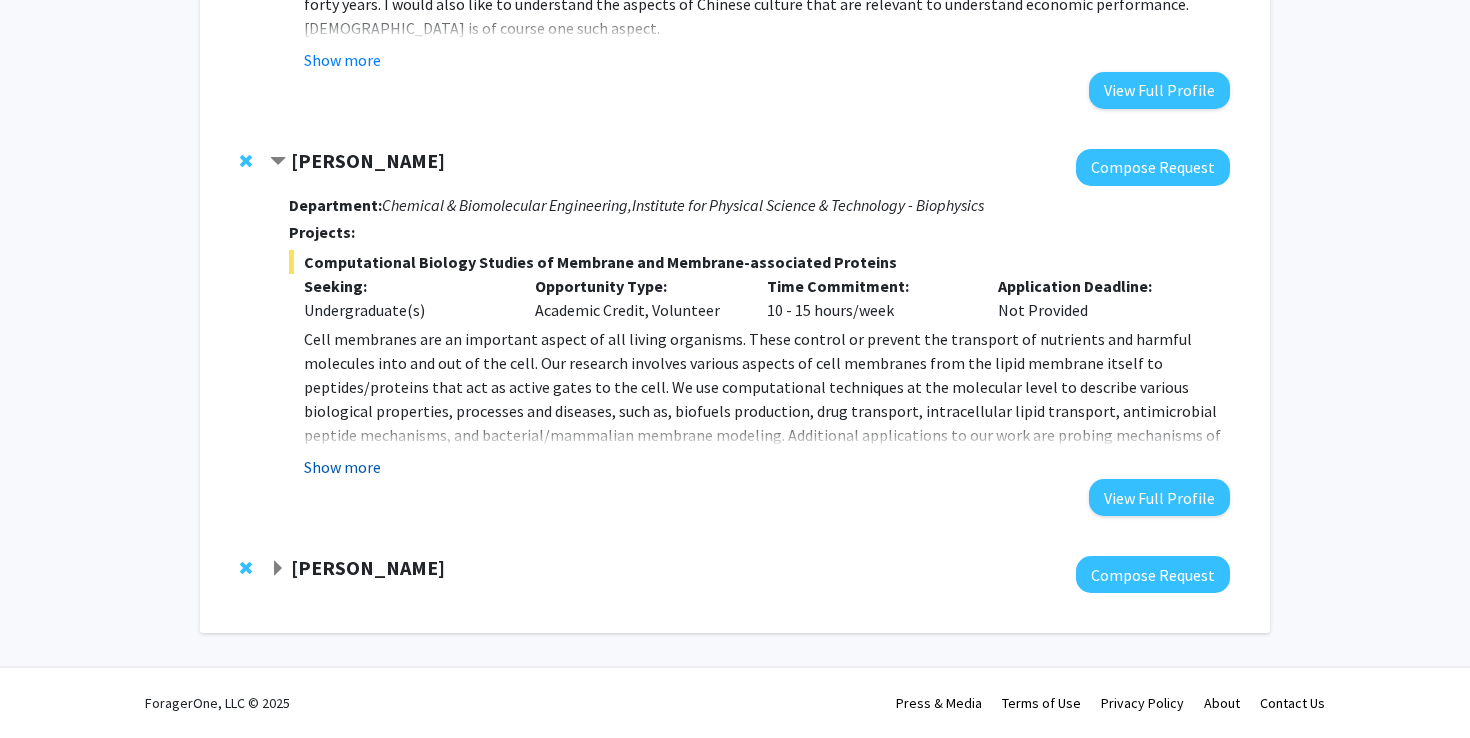 click on "Show more" at bounding box center (342, 467) 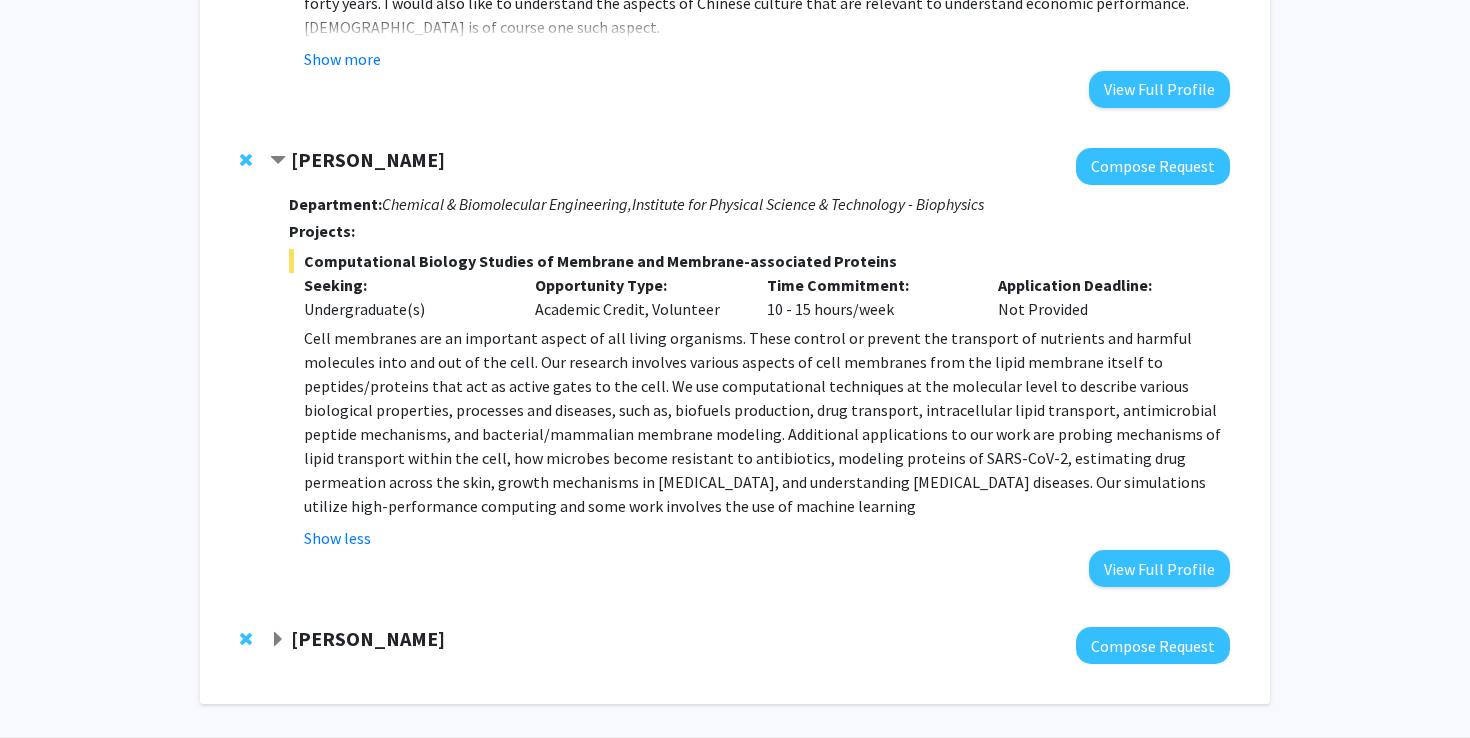 click 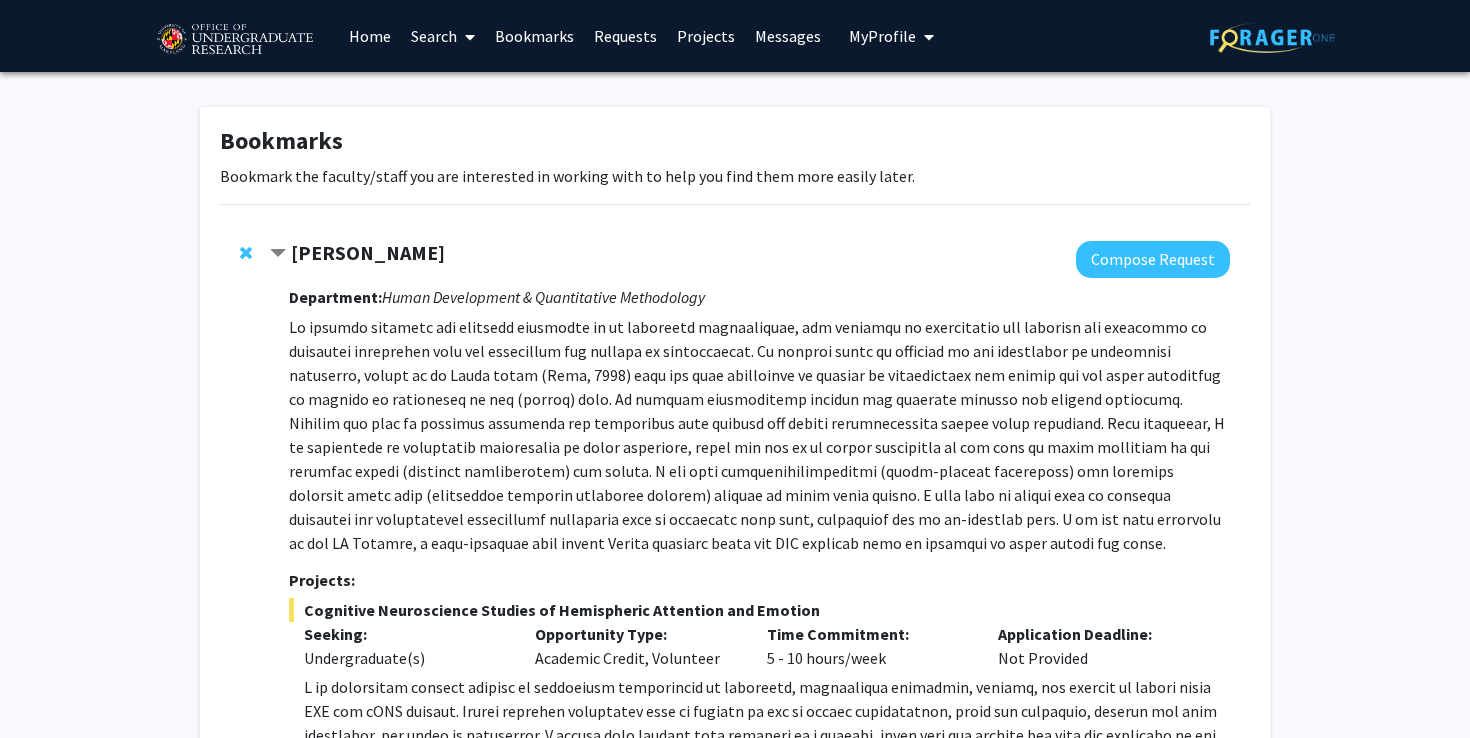 scroll, scrollTop: 0, scrollLeft: 0, axis: both 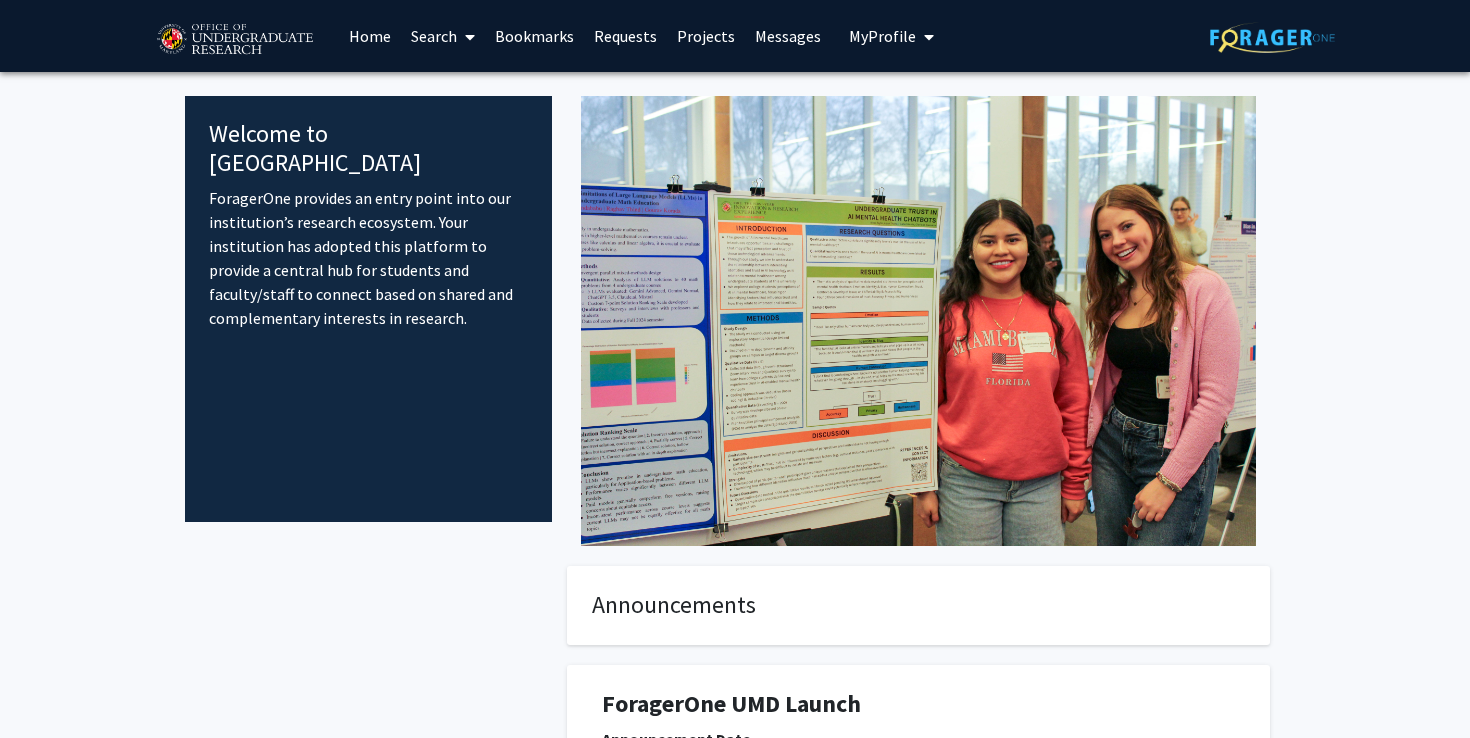 click on "Projects" at bounding box center [706, 36] 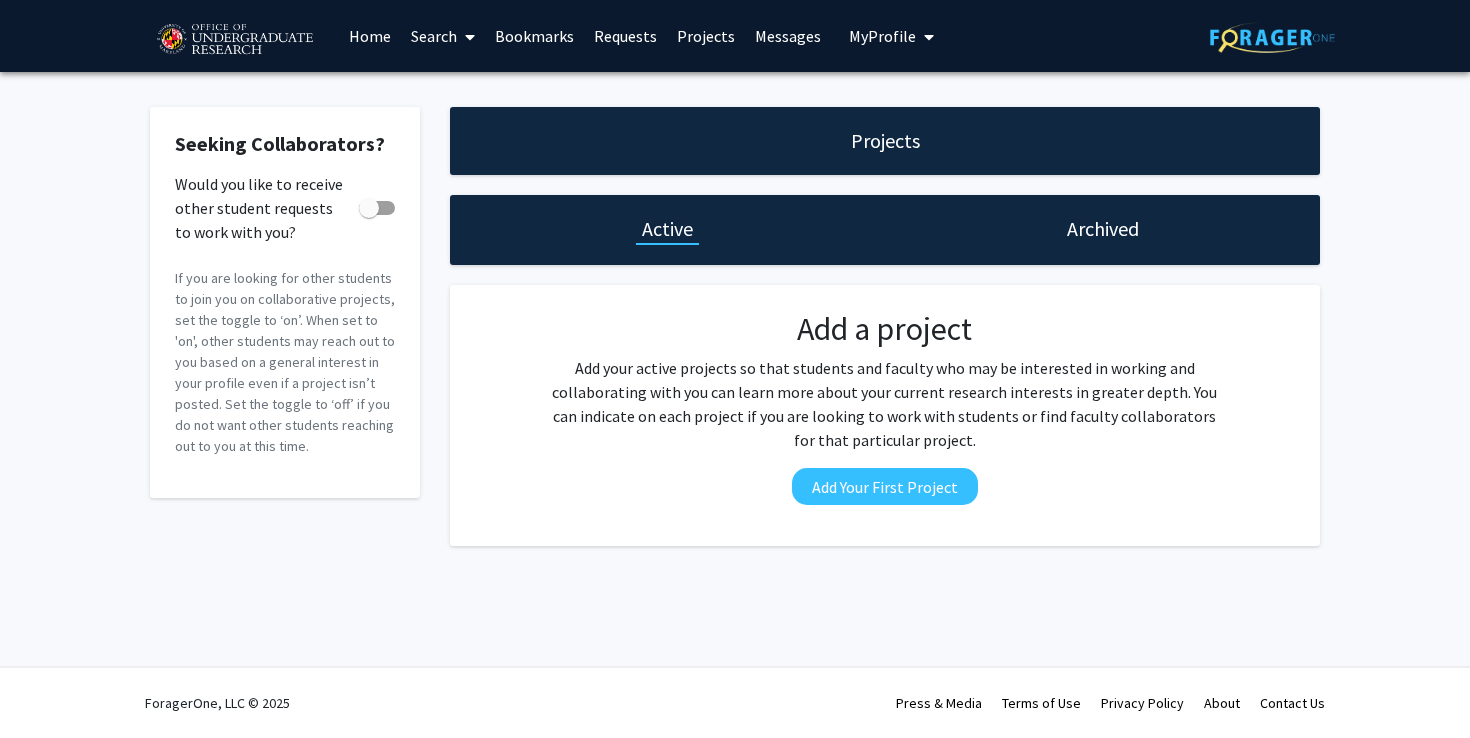 click on "Search" at bounding box center [443, 36] 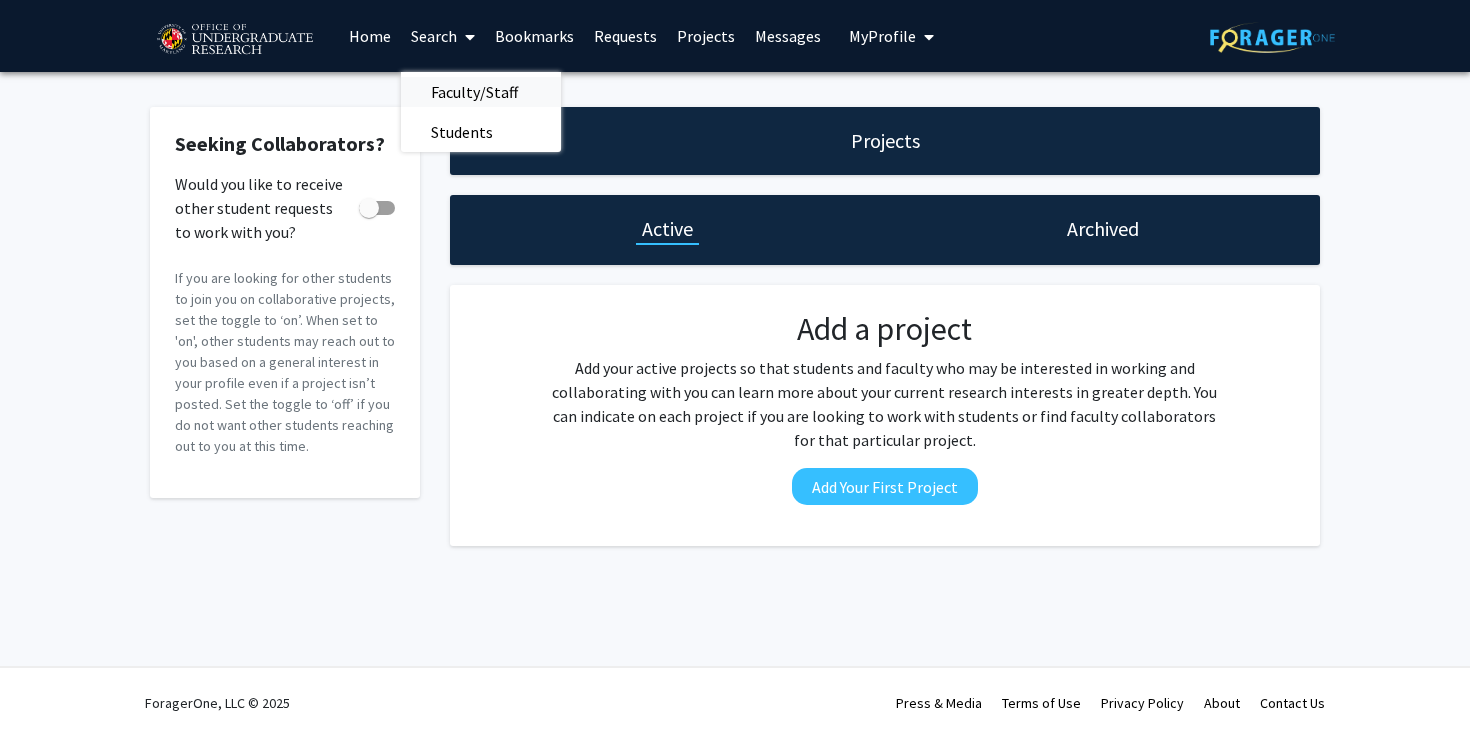 click on "Faculty/Staff" at bounding box center (474, 92) 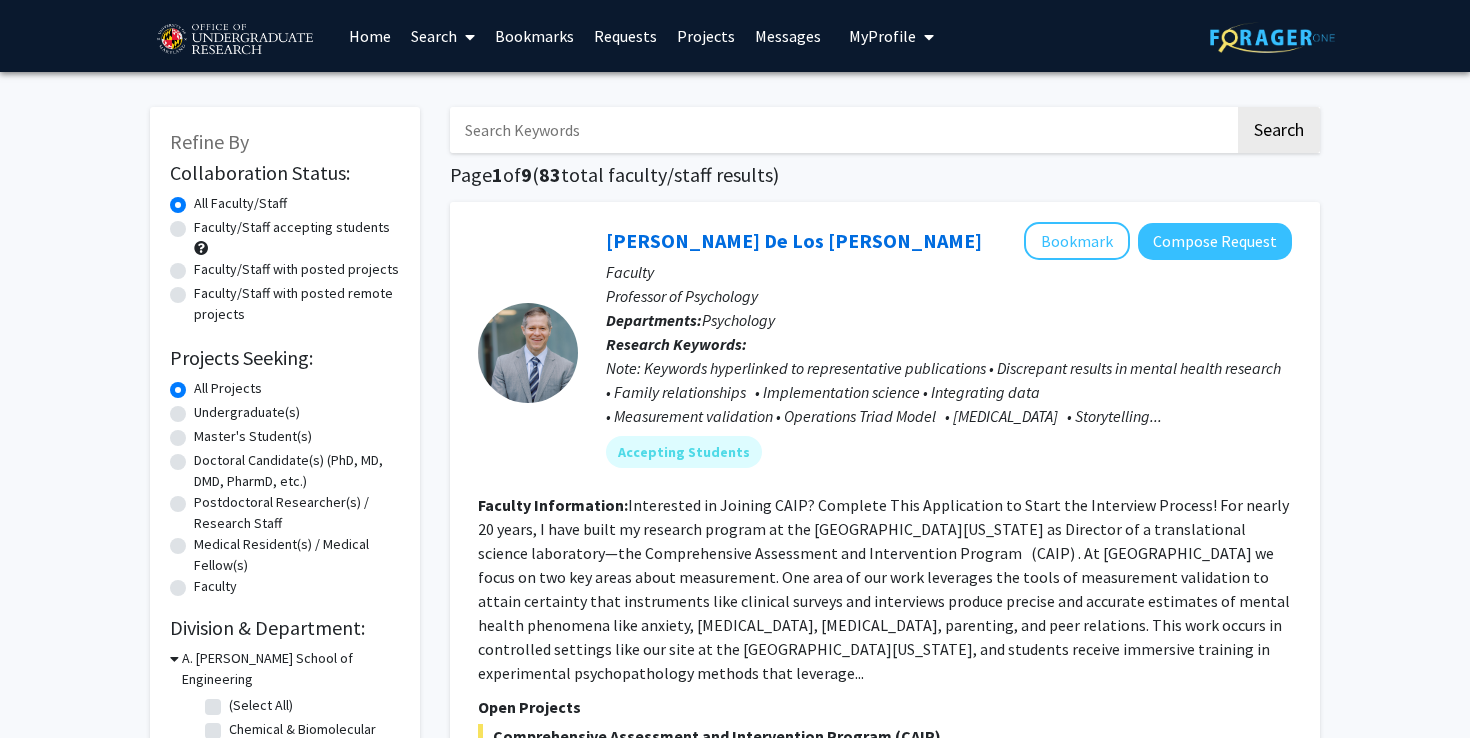 click at bounding box center [842, 130] 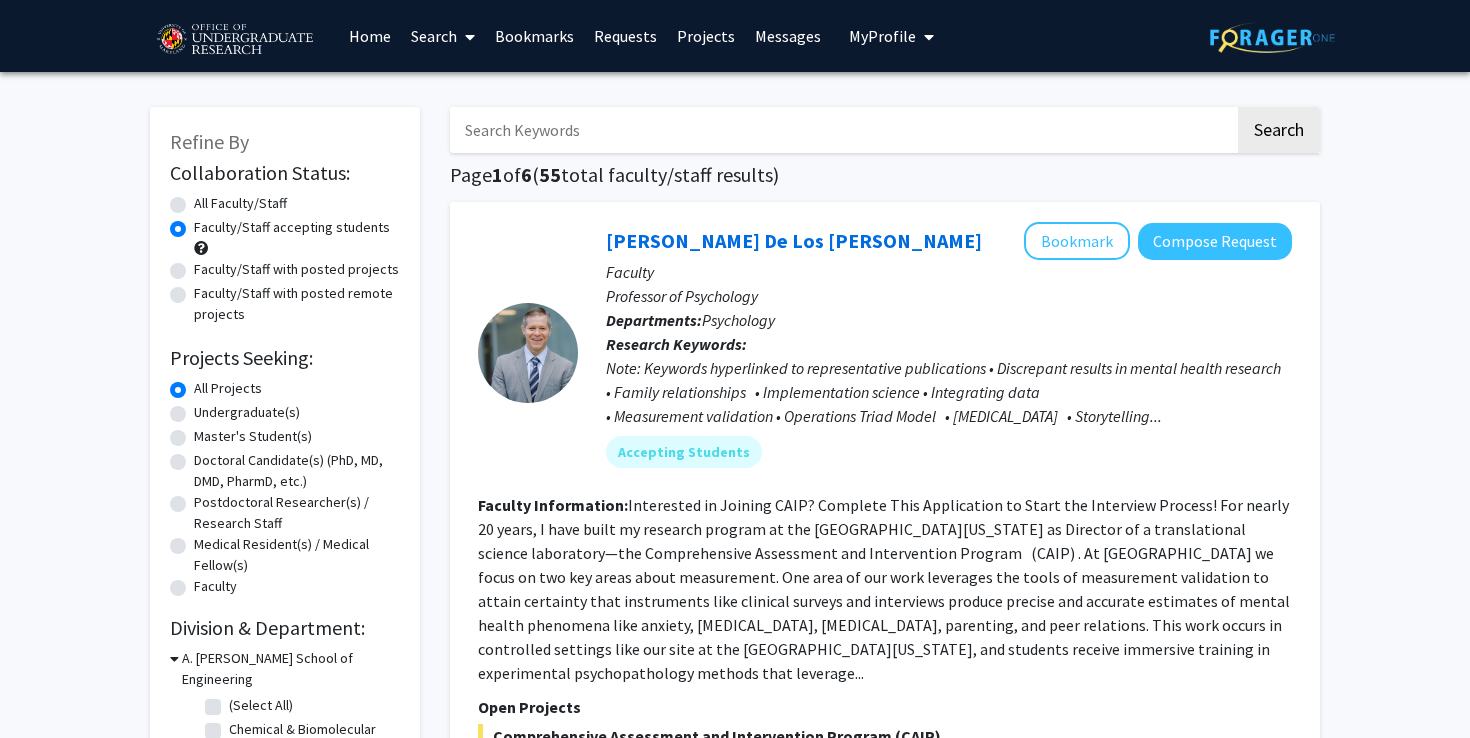 click at bounding box center [842, 130] 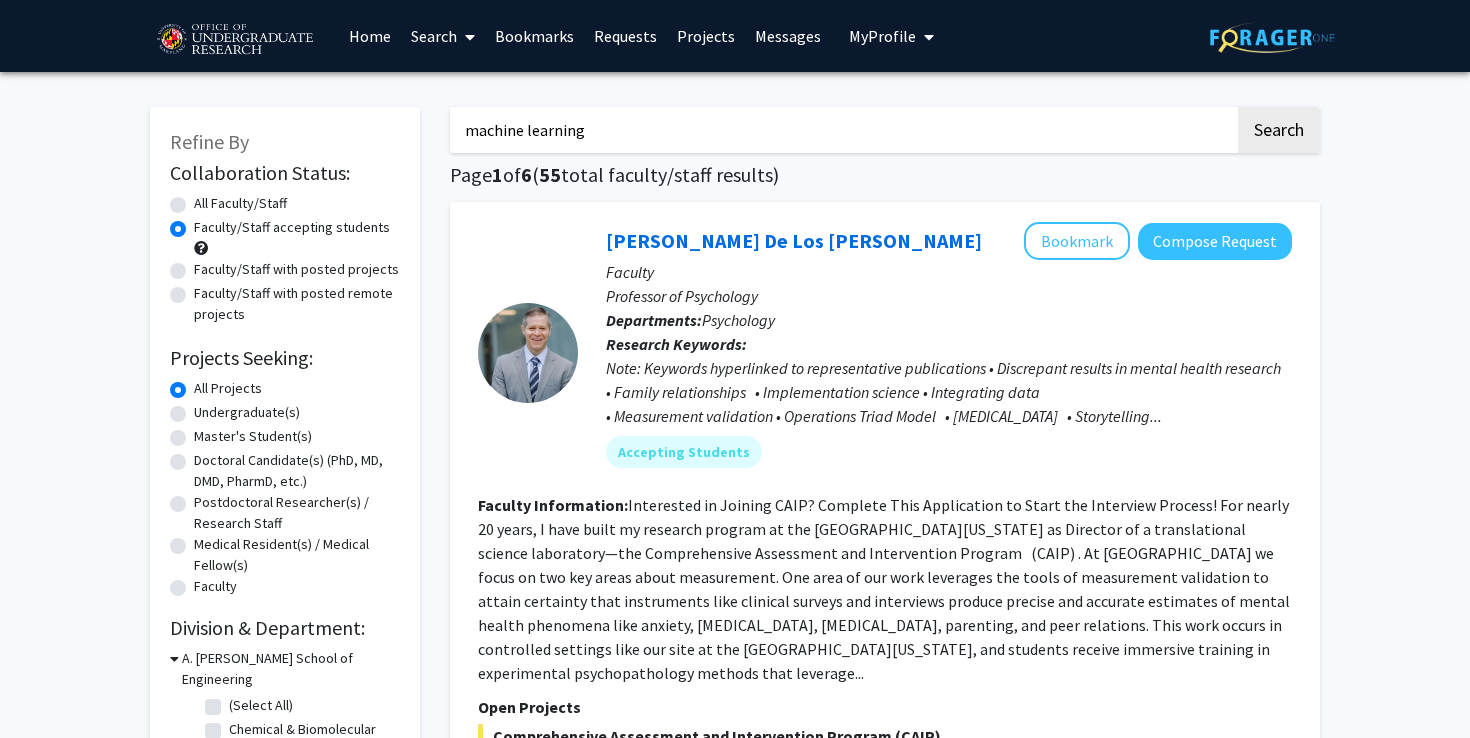 type on "machine learning" 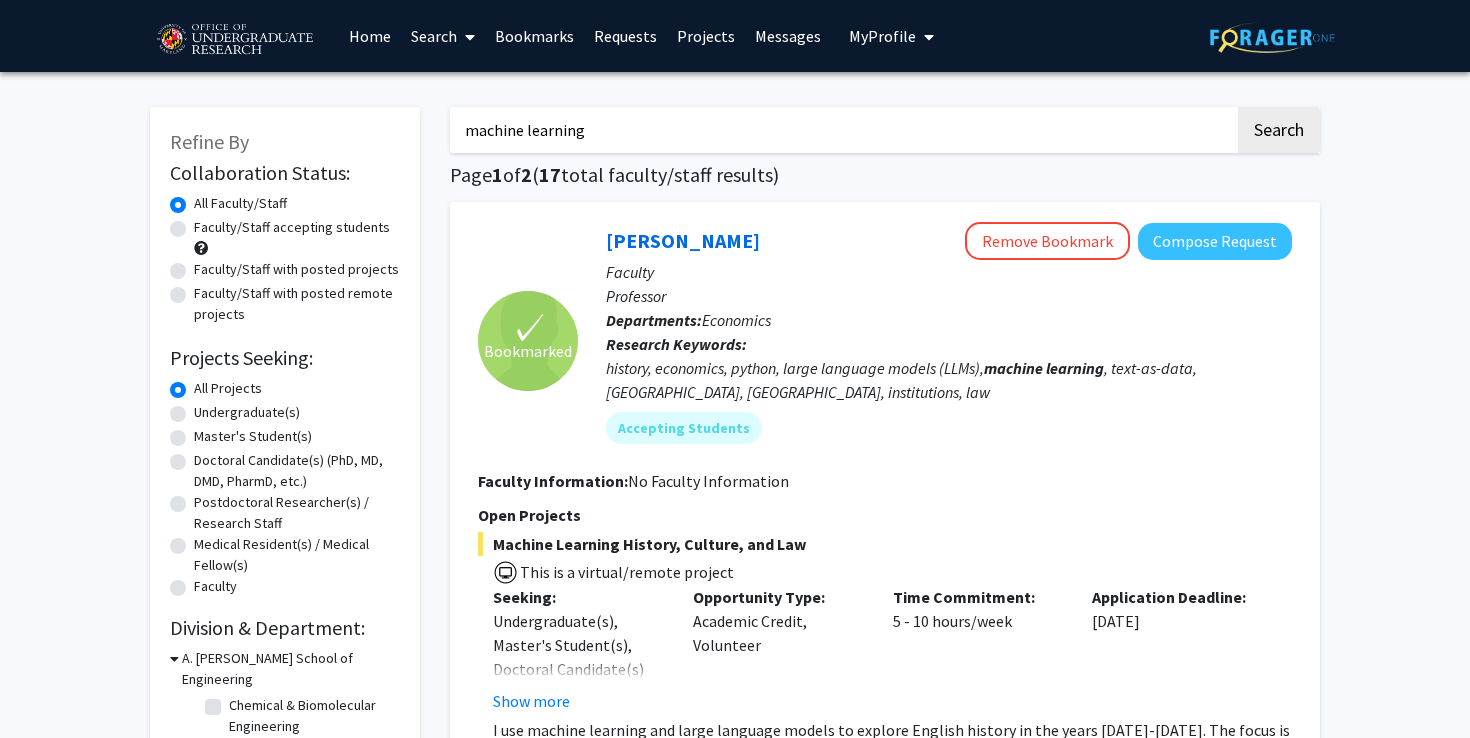 scroll, scrollTop: 0, scrollLeft: 0, axis: both 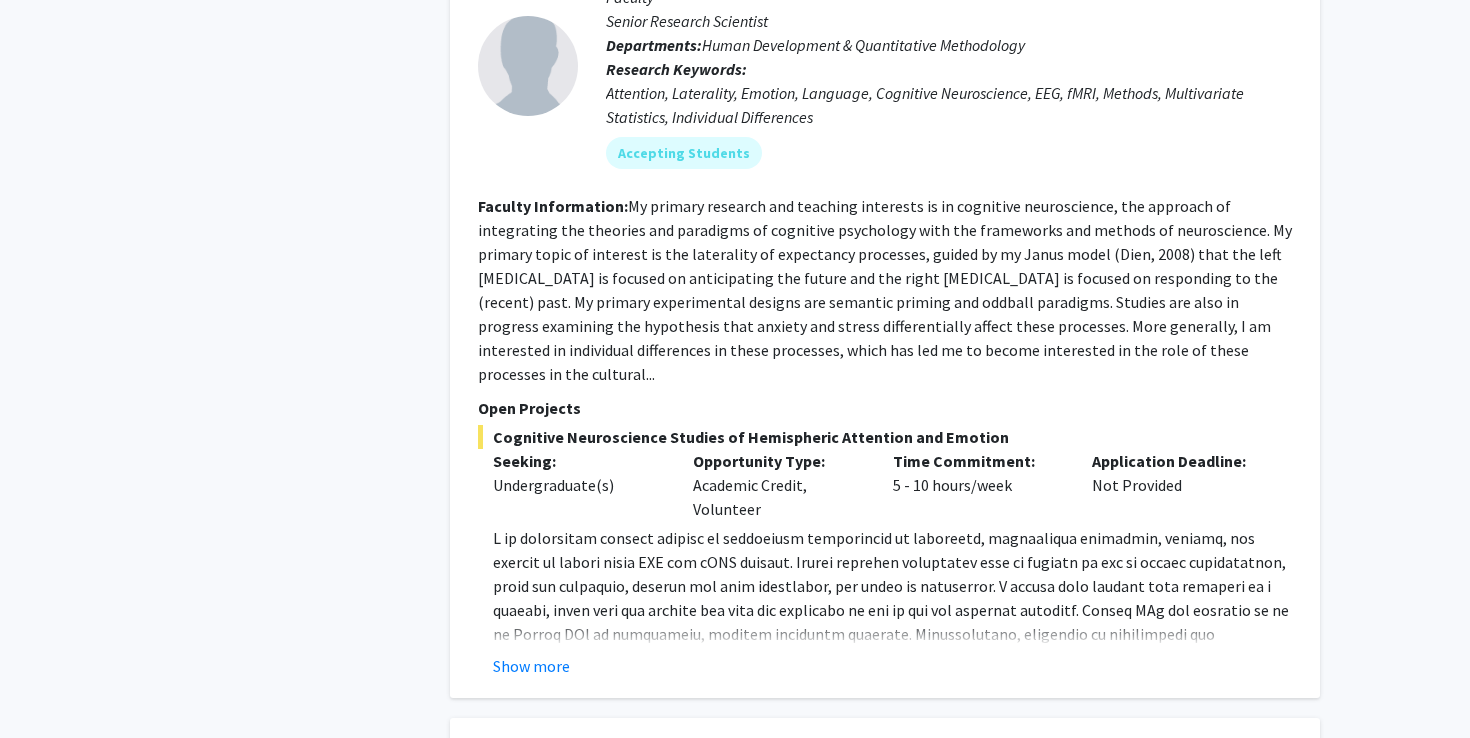 click on "[PERSON_NAME]  Remove Bookmark  Compose Request  Faculty Senior Research Scientist Departments:  Human Development & Quantitative Methodology Research Keywords:  Attention, Laterality, Emotion, Language, Cognitive Neuroscience, EEG, fMRI, Methods, Multivariate Statistics, Individual Differences Accepting Students Faculty Information:  Open Projects  Cognitive Neuroscience Studies of Hemispheric Attention and Emotion  Seeking: Undergraduate(s) Opportunity Type:  Academic Credit, Volunteer  Time Commitment:  5 - 10 hours/week  Application Deadline:  Not Provided  Show more" 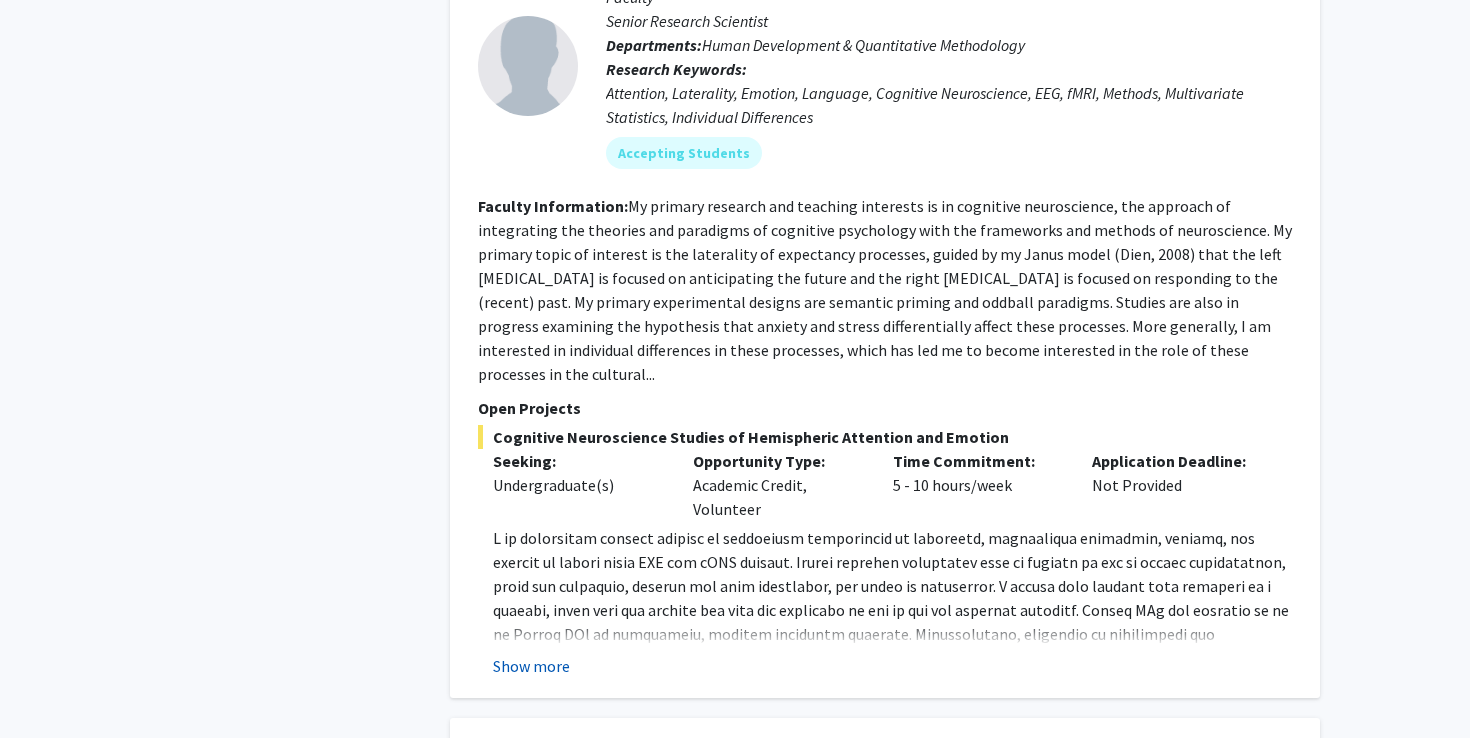 click on "Show more" 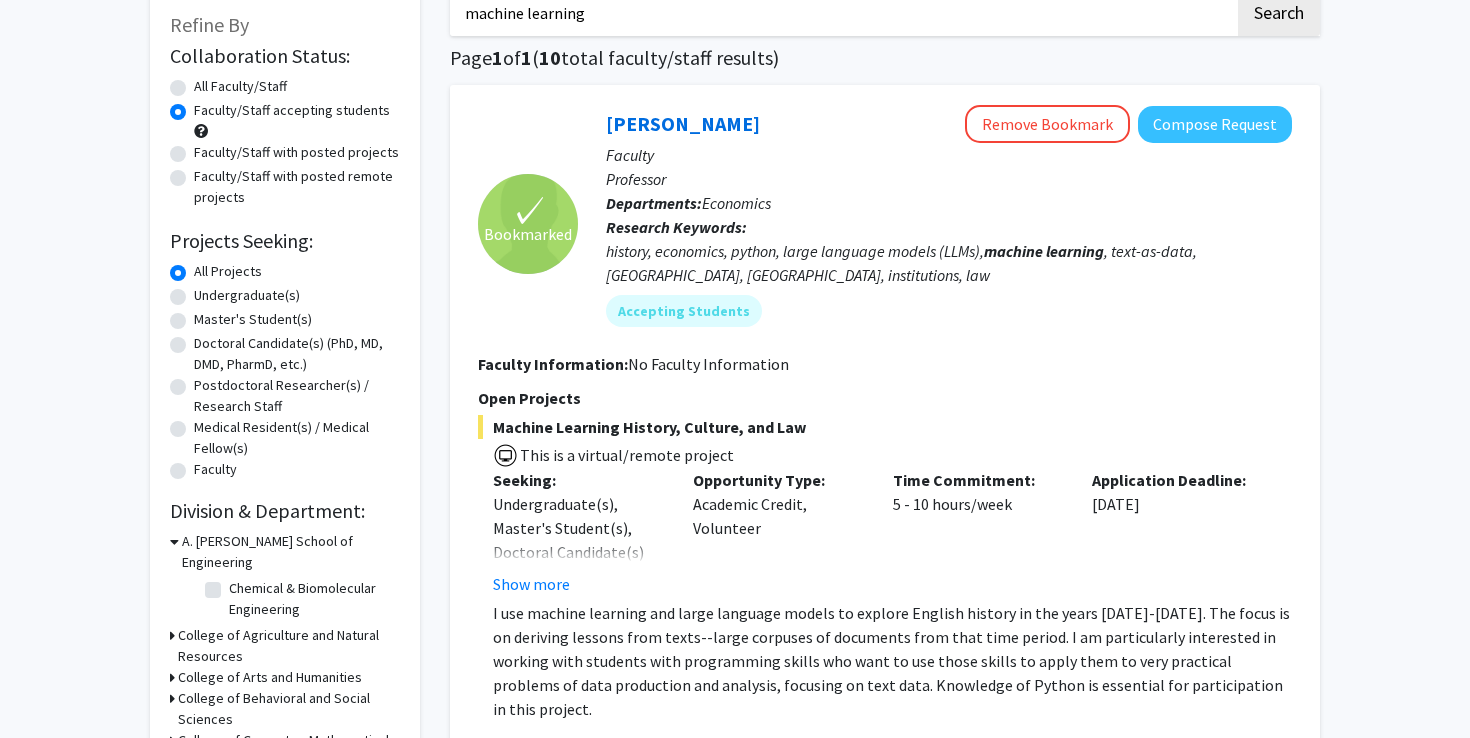 scroll, scrollTop: 128, scrollLeft: 0, axis: vertical 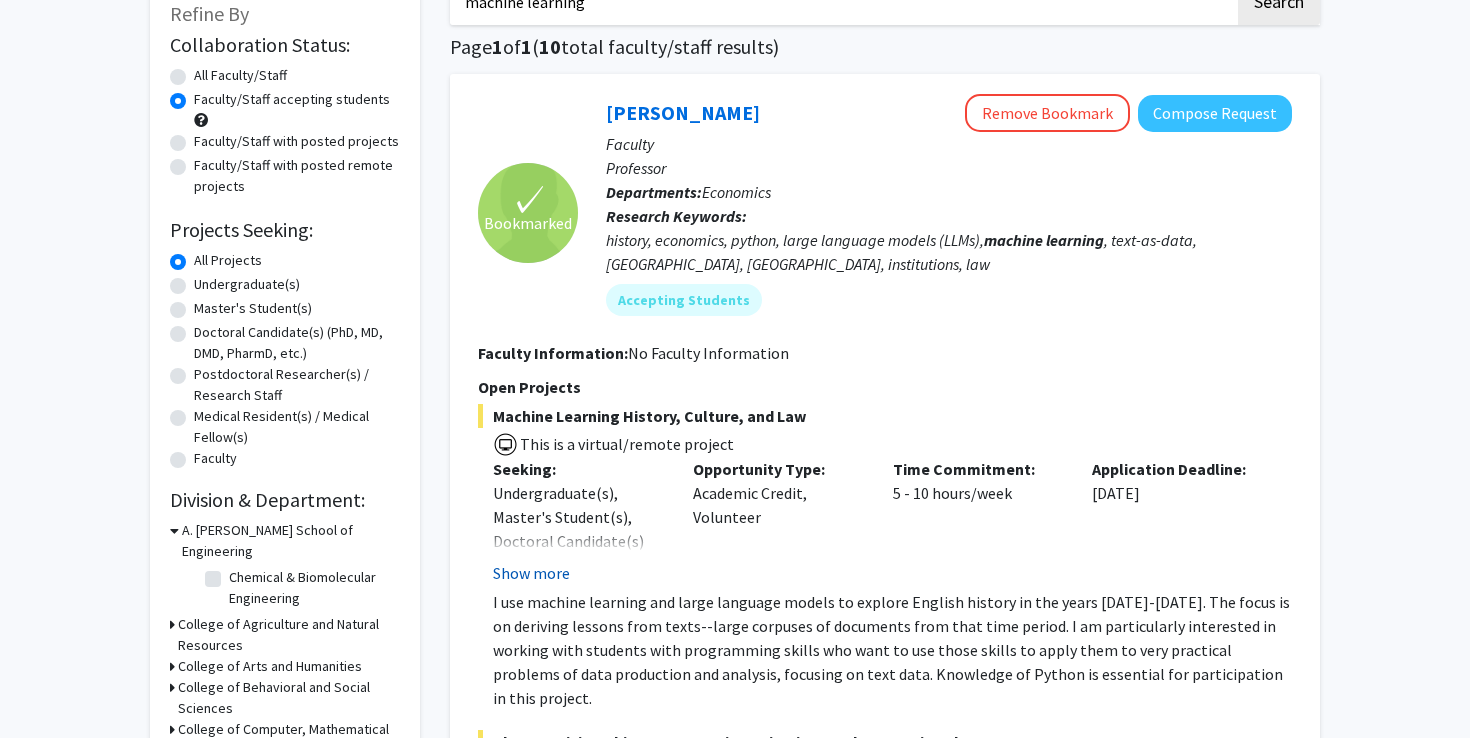 click on "Show more" 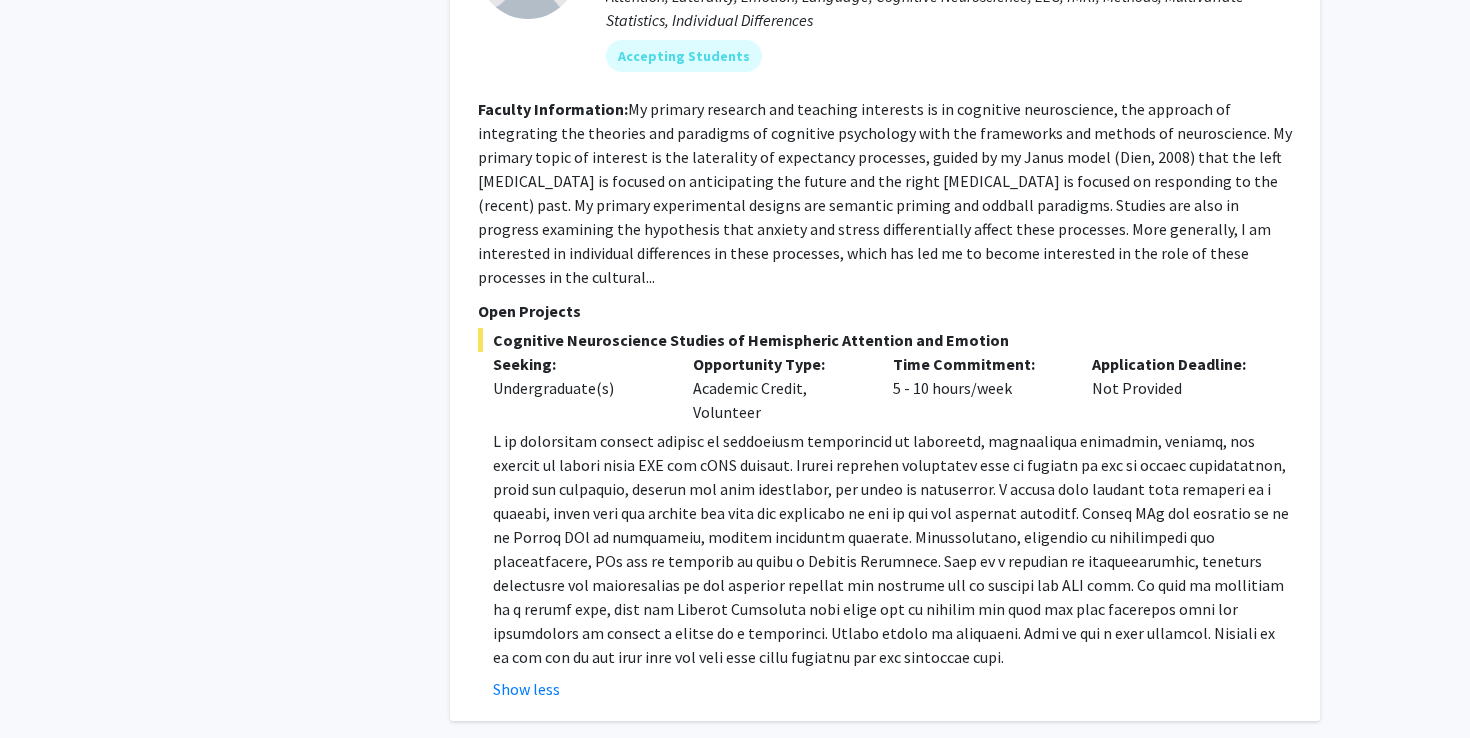 scroll, scrollTop: 4657, scrollLeft: 0, axis: vertical 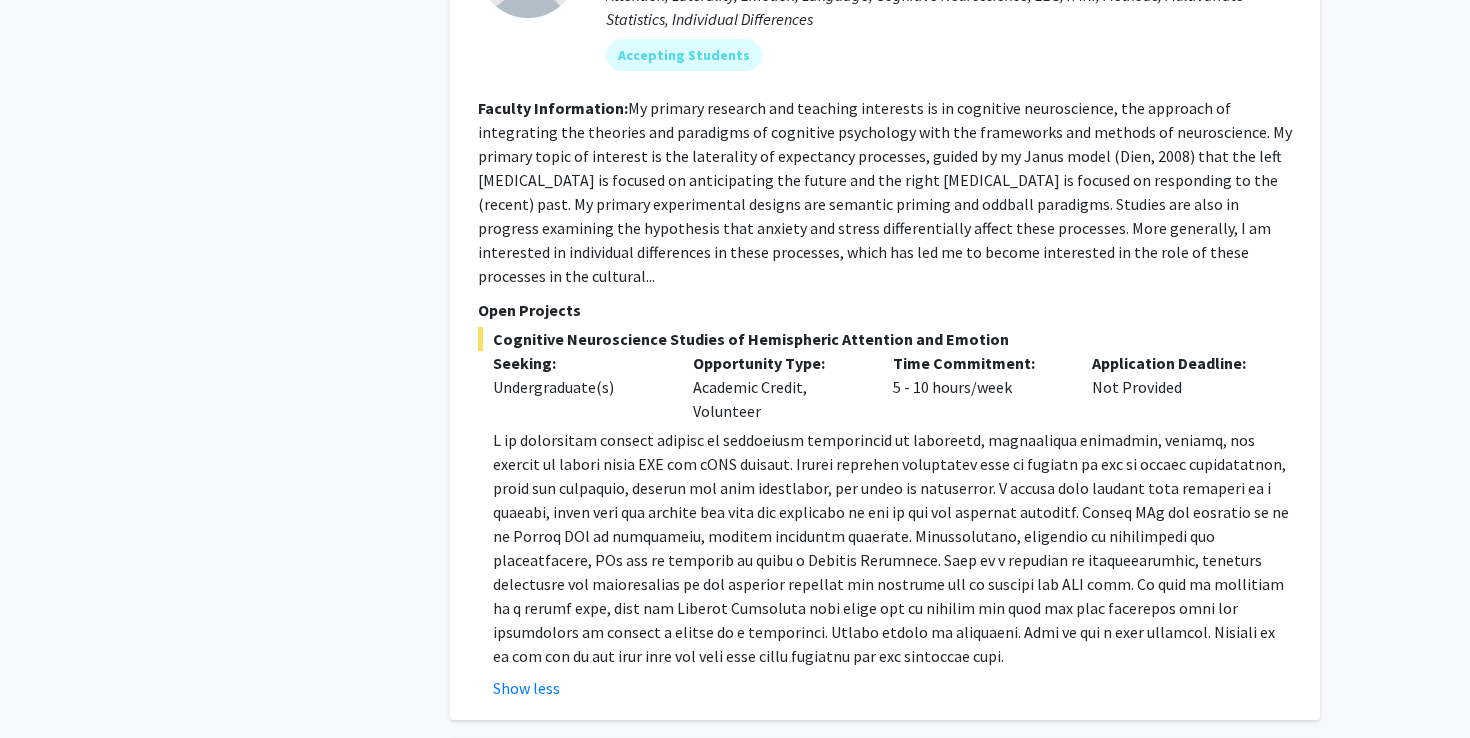 click on "Show less" 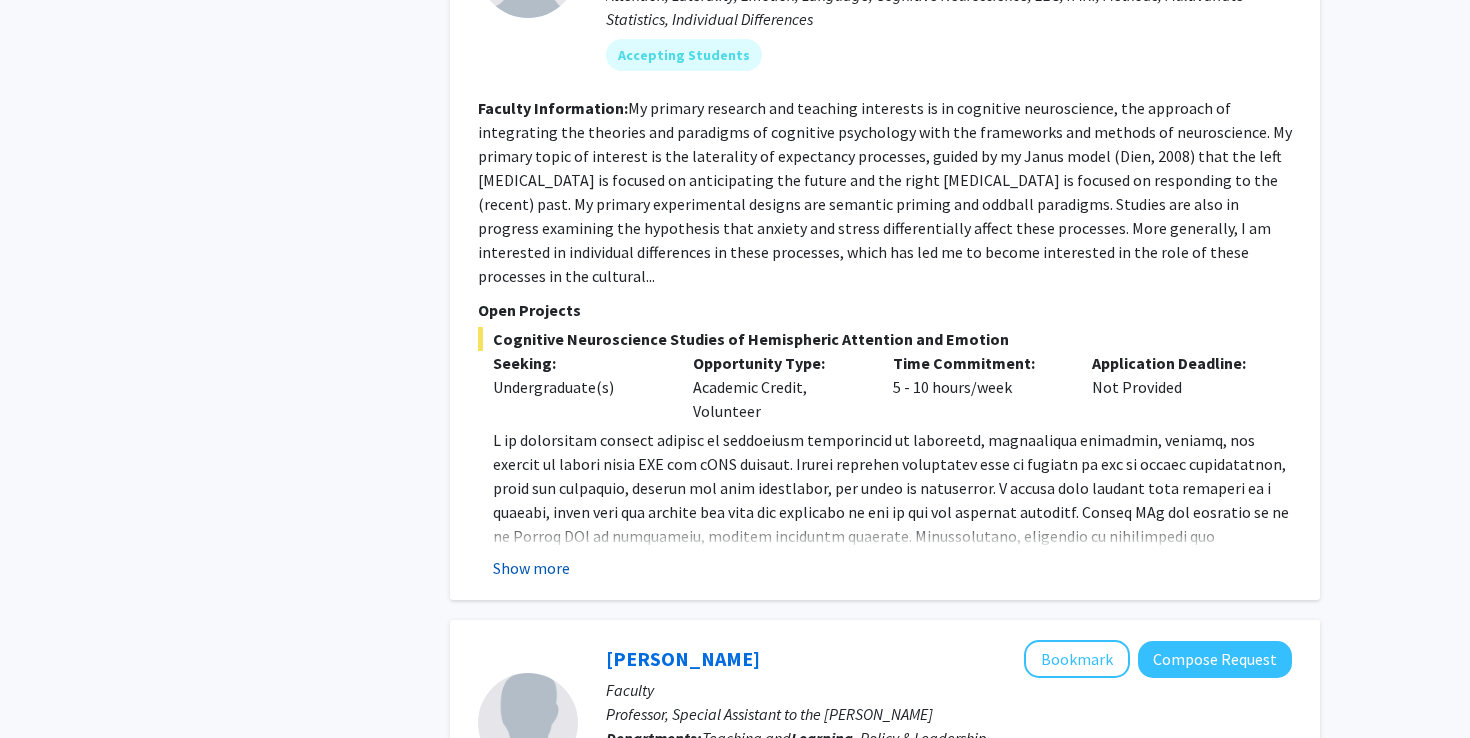 click on "Show more" 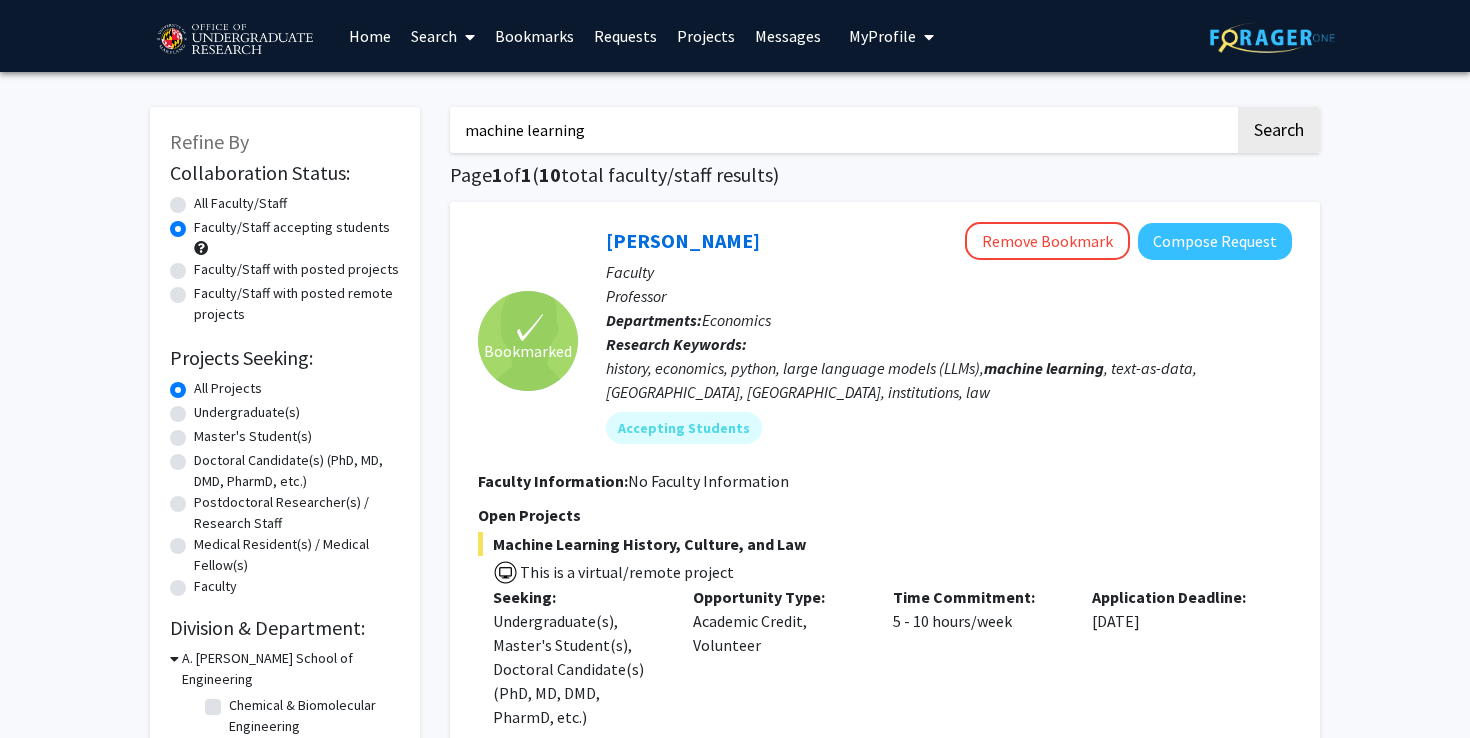 scroll, scrollTop: 0, scrollLeft: 0, axis: both 